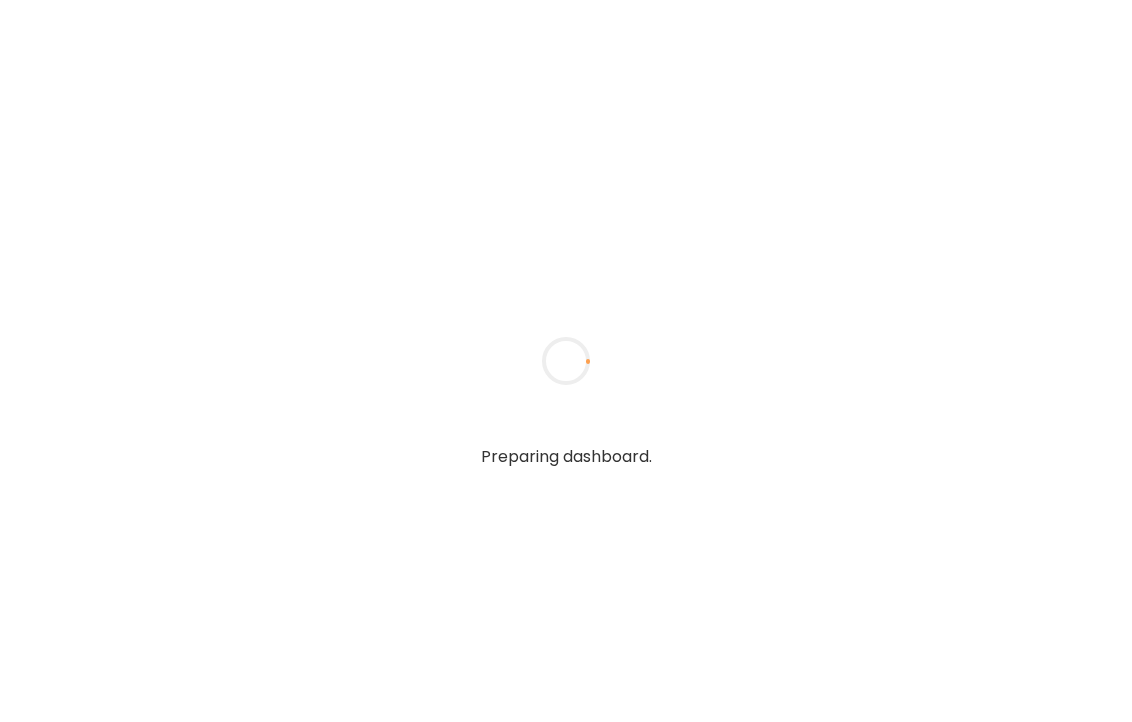 scroll, scrollTop: 0, scrollLeft: 0, axis: both 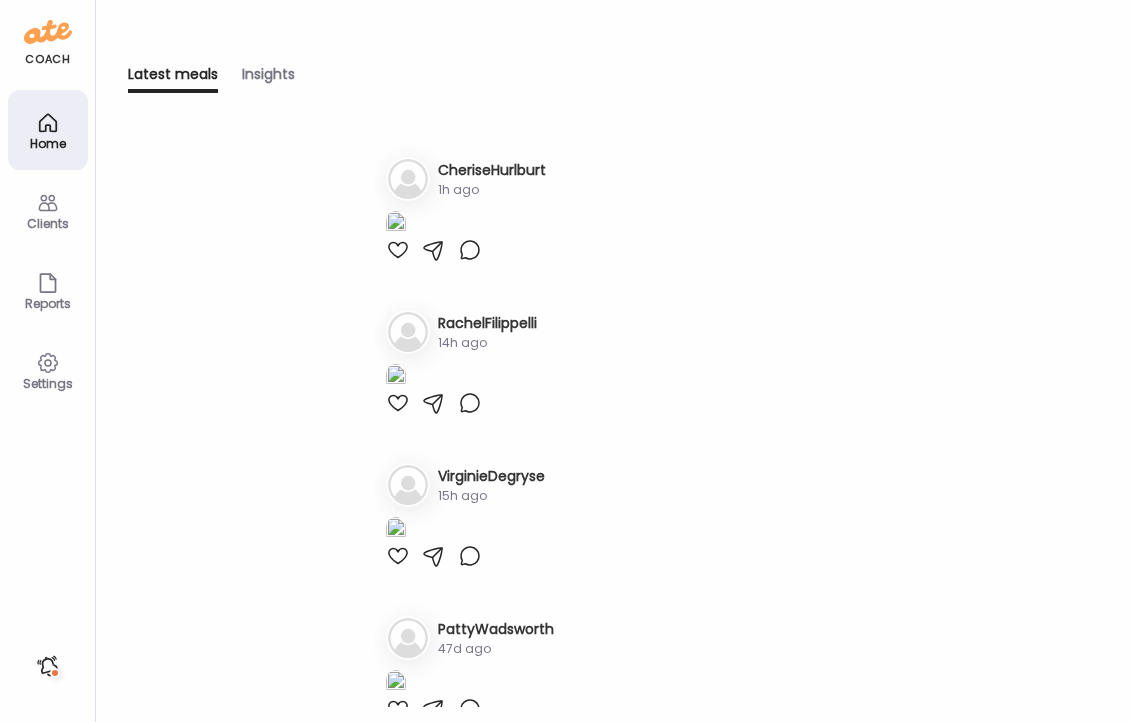 type on "**********" 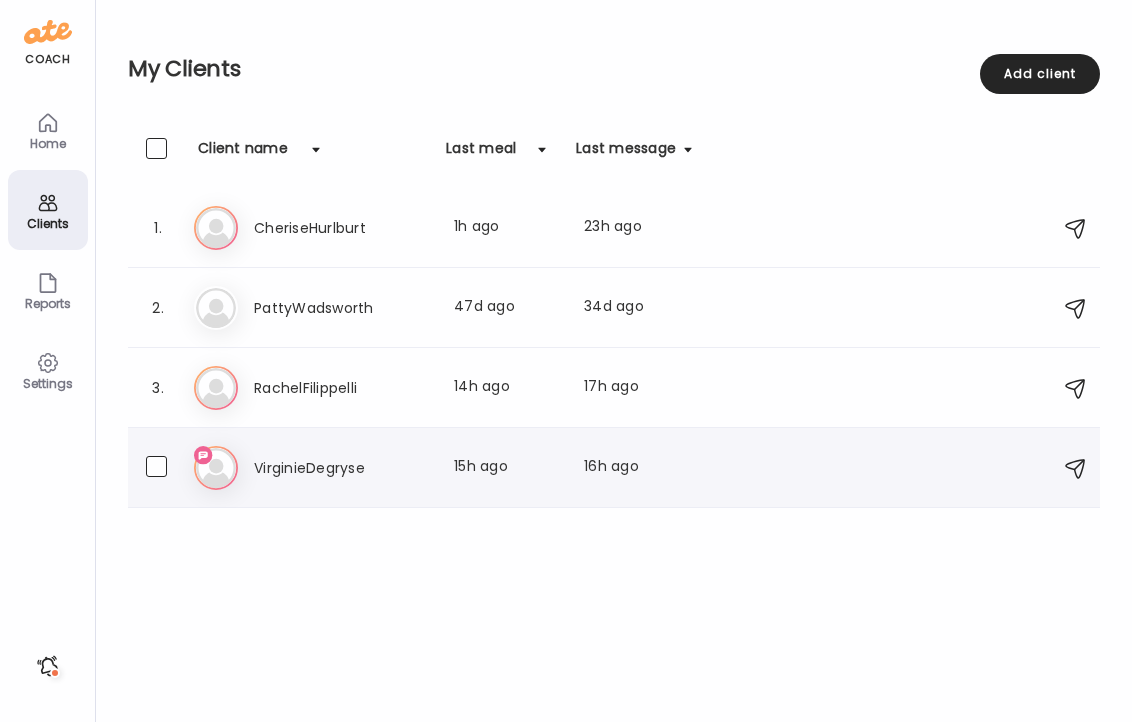 click on "VirginieDegryse" at bounding box center [342, 468] 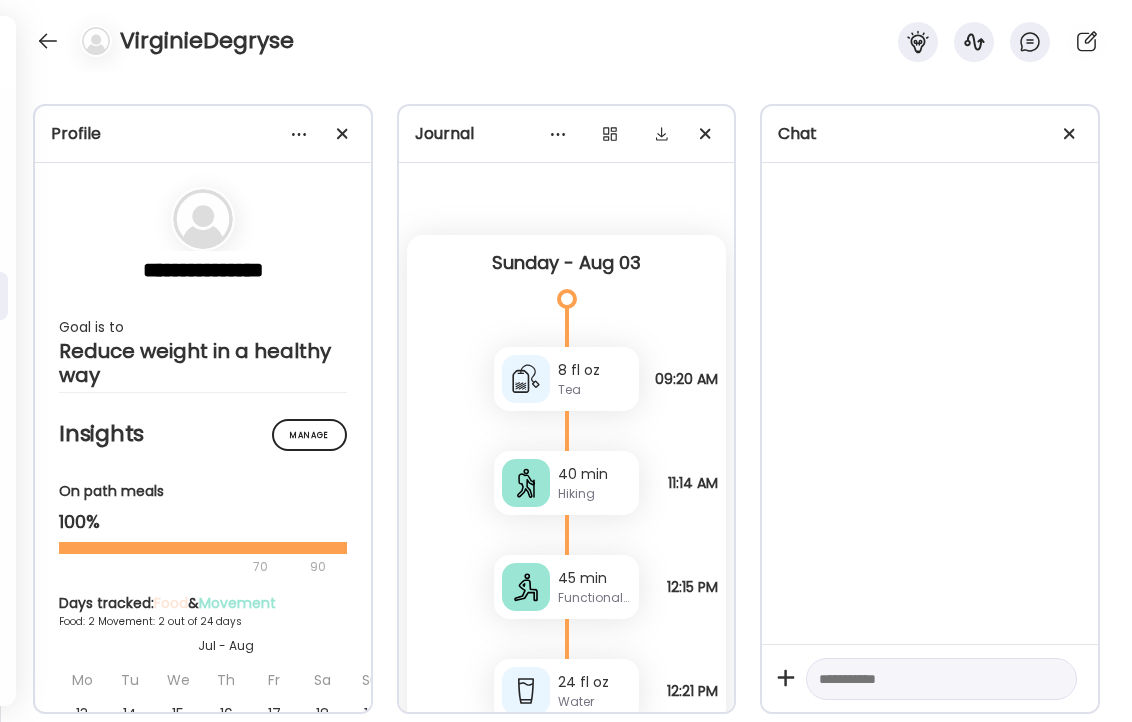 scroll, scrollTop: 3487, scrollLeft: 0, axis: vertical 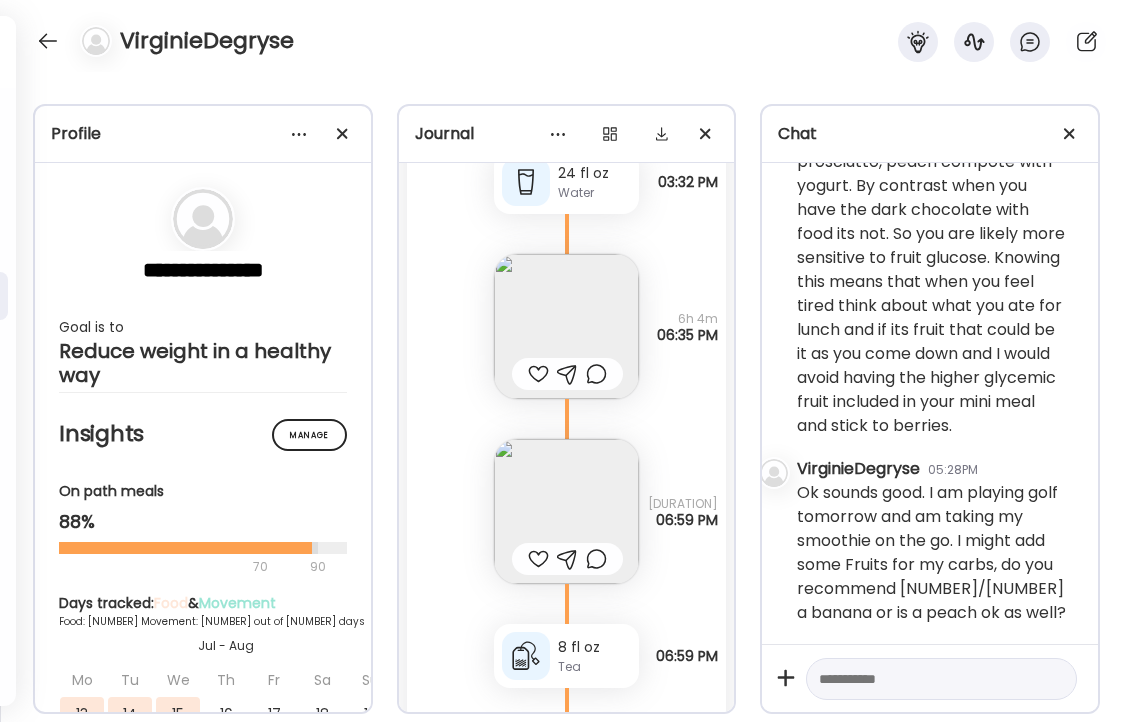 click at bounding box center [923, 679] 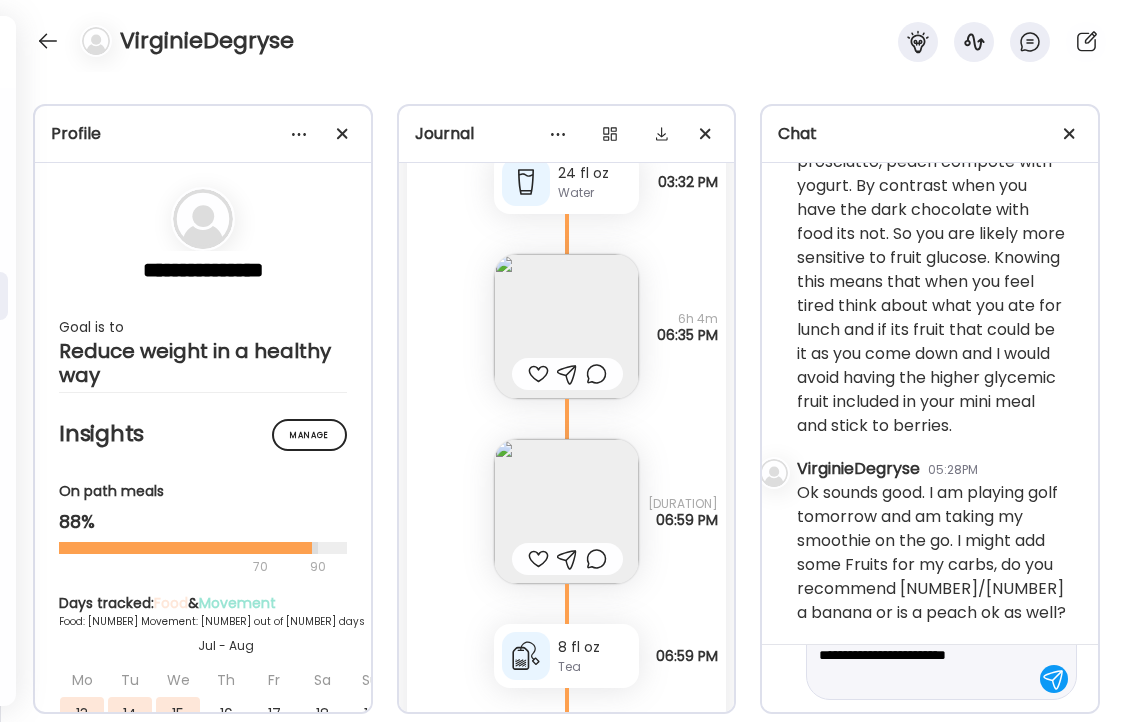 scroll, scrollTop: 95, scrollLeft: 0, axis: vertical 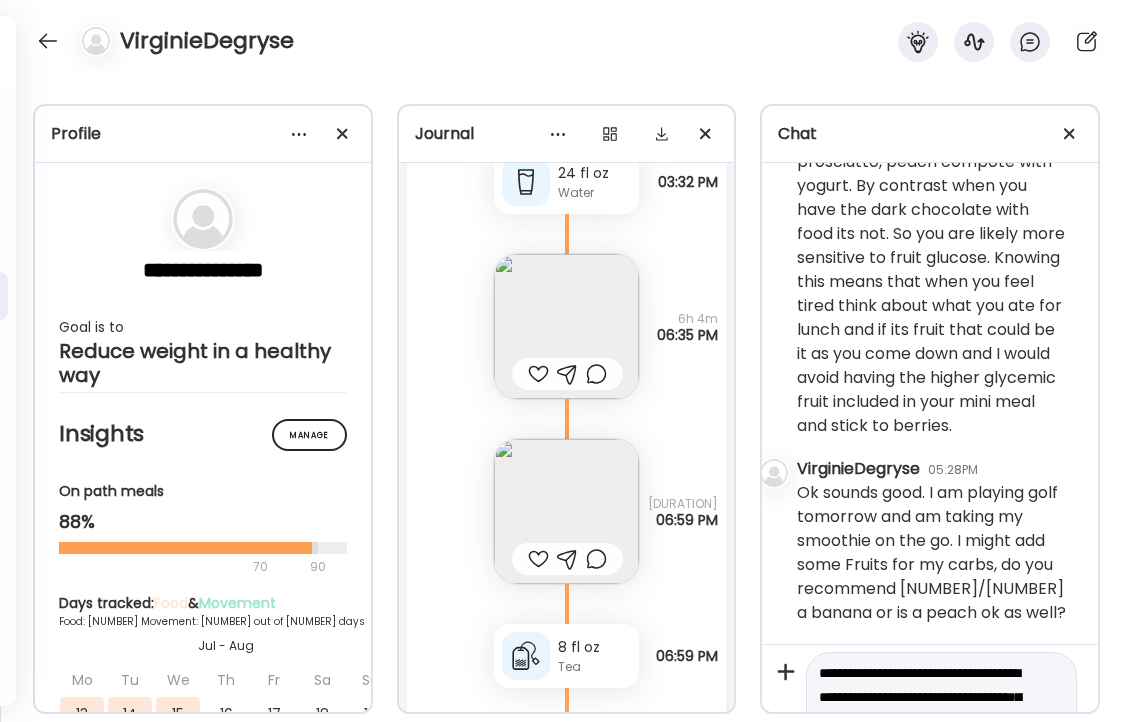 click on "**********" at bounding box center (941, 721) 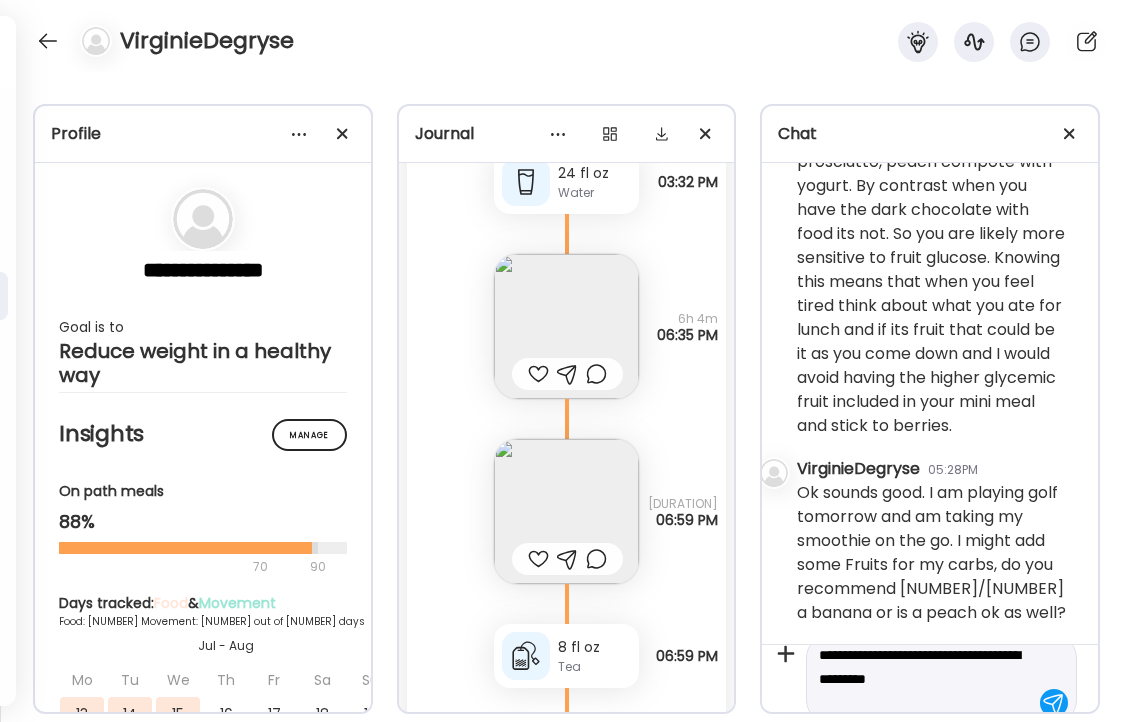 scroll, scrollTop: 47, scrollLeft: 0, axis: vertical 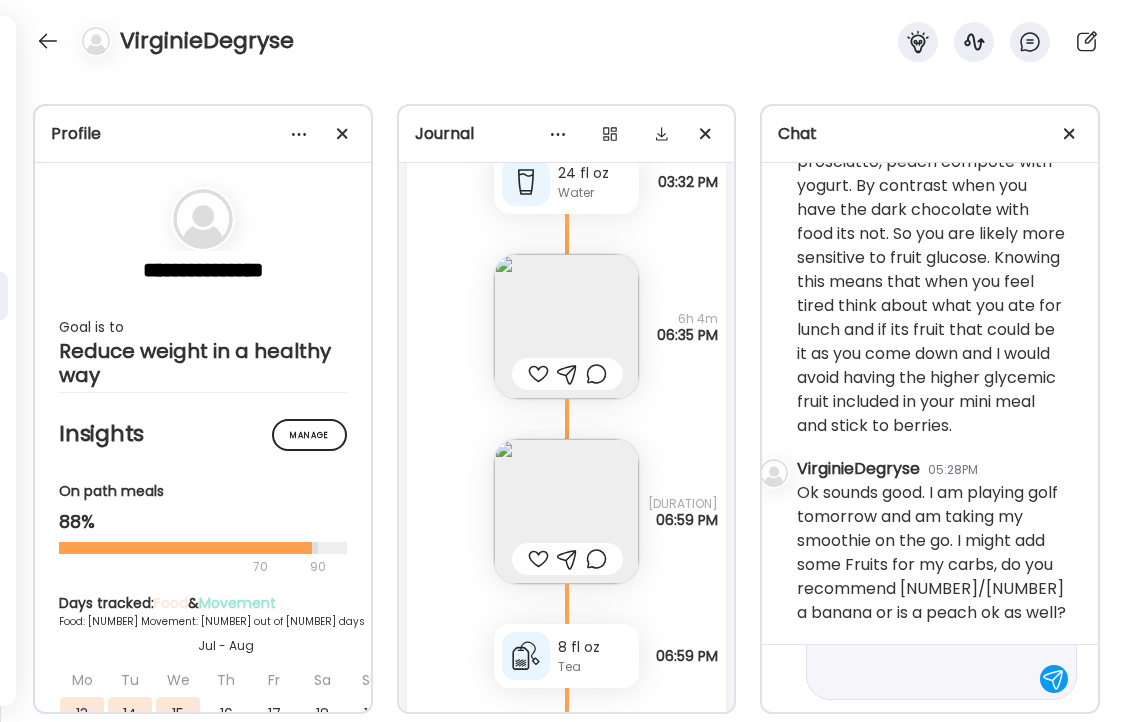 paste on "*******..." 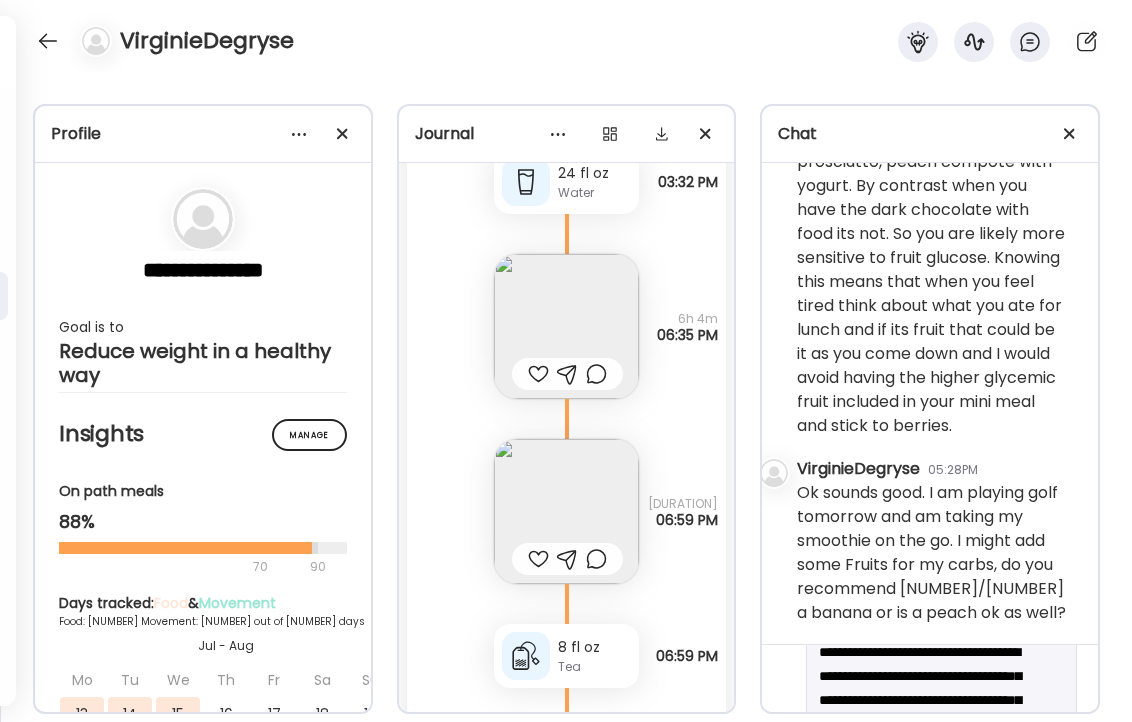 scroll, scrollTop: 148, scrollLeft: 0, axis: vertical 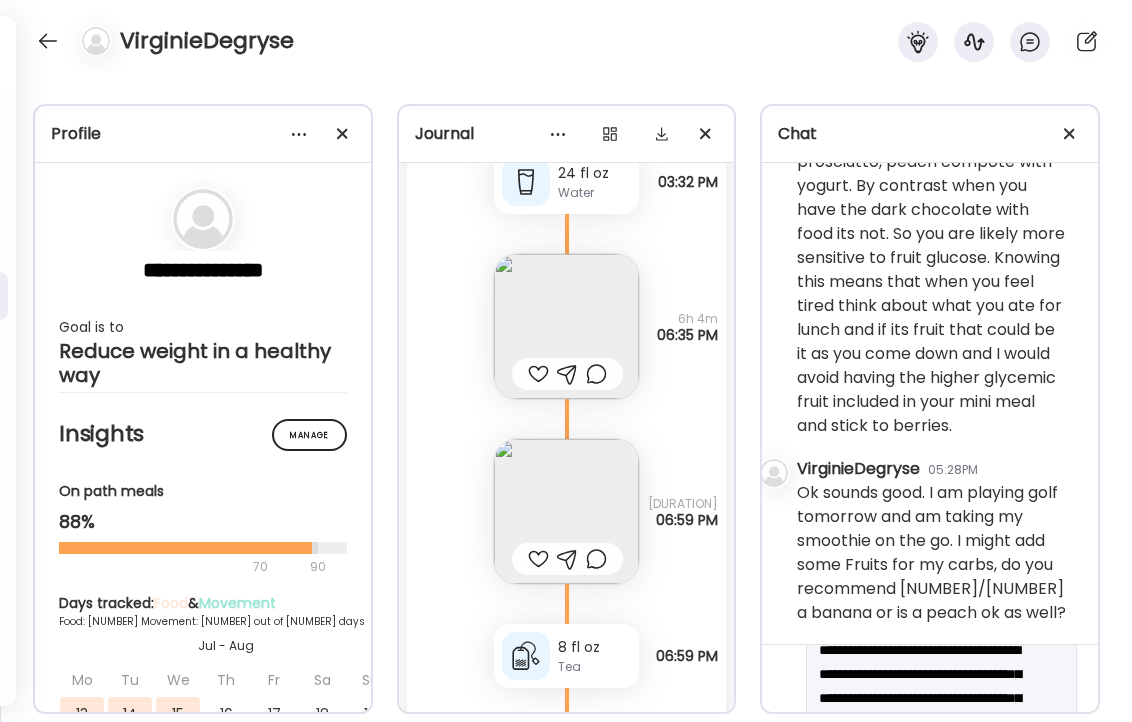 click at bounding box center [923, 1502] 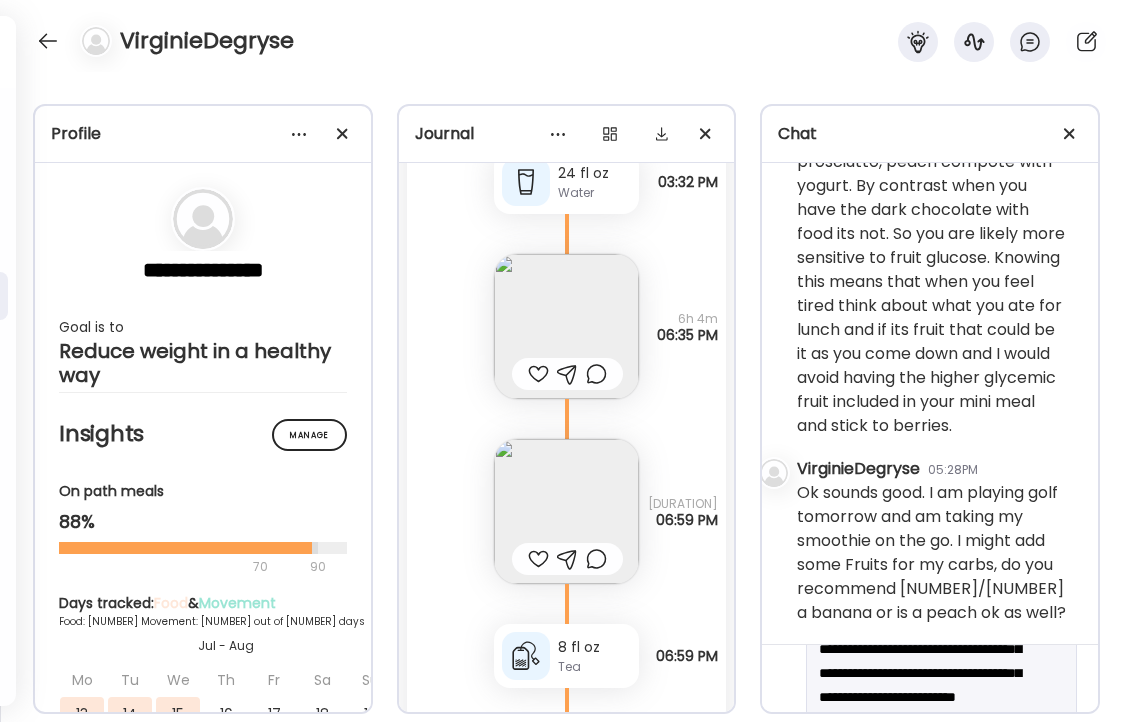 scroll, scrollTop: 143, scrollLeft: 0, axis: vertical 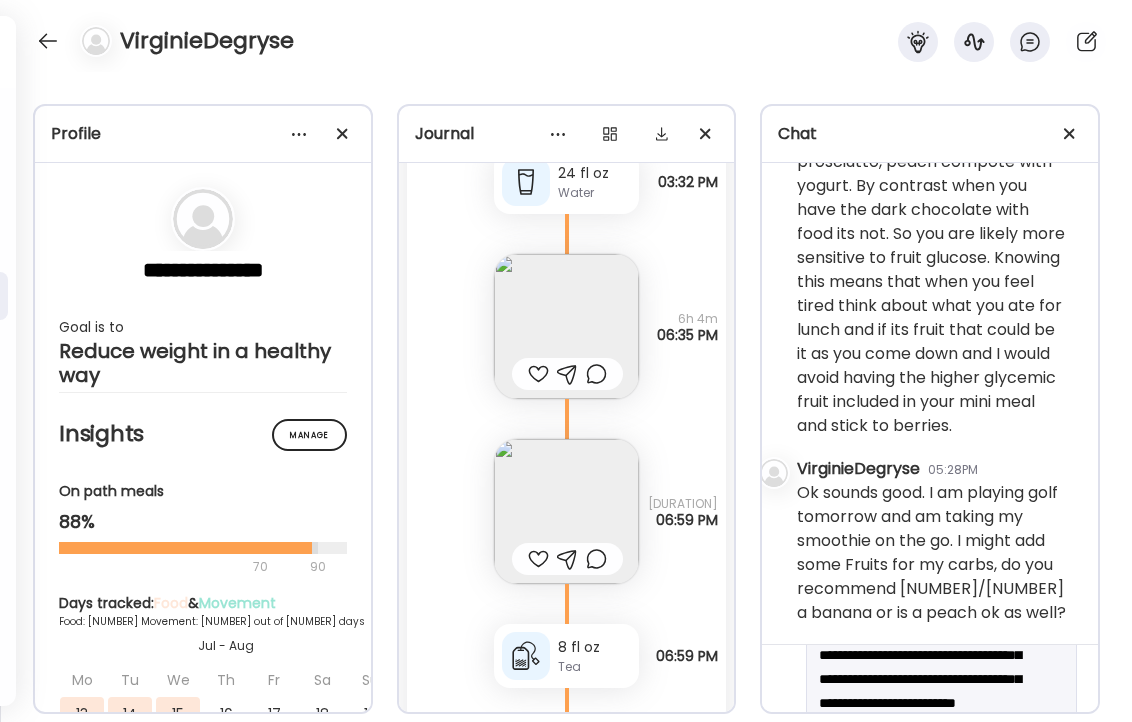 click at bounding box center [923, 1483] 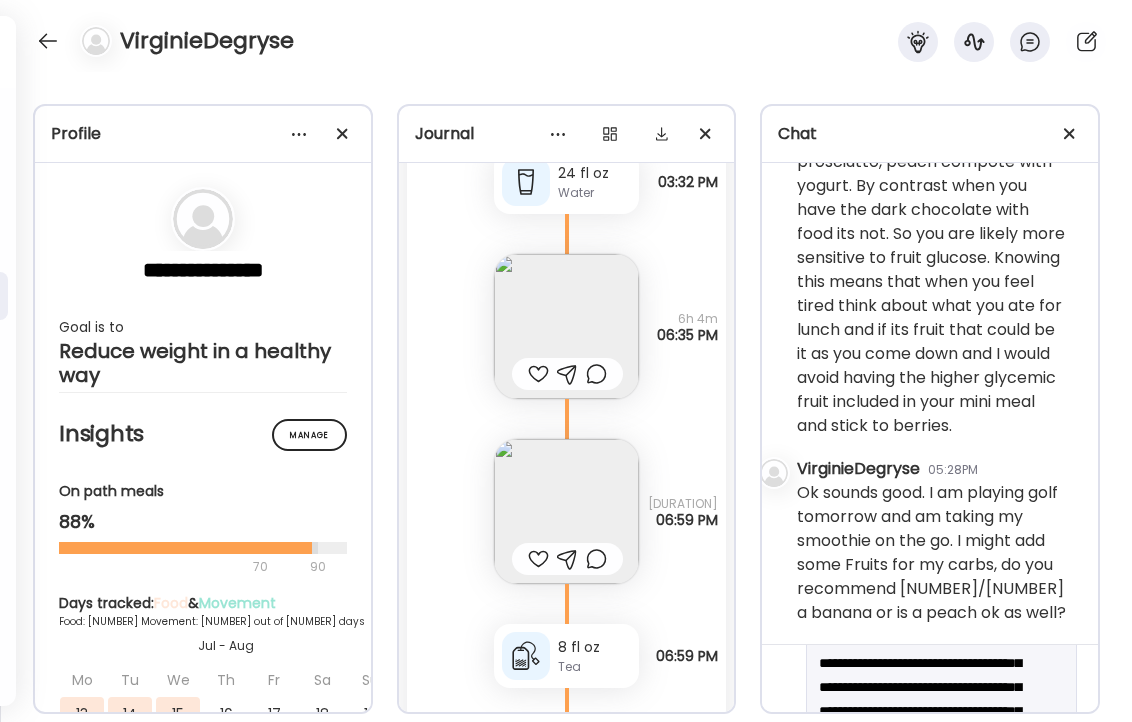 scroll, scrollTop: 211, scrollLeft: 0, axis: vertical 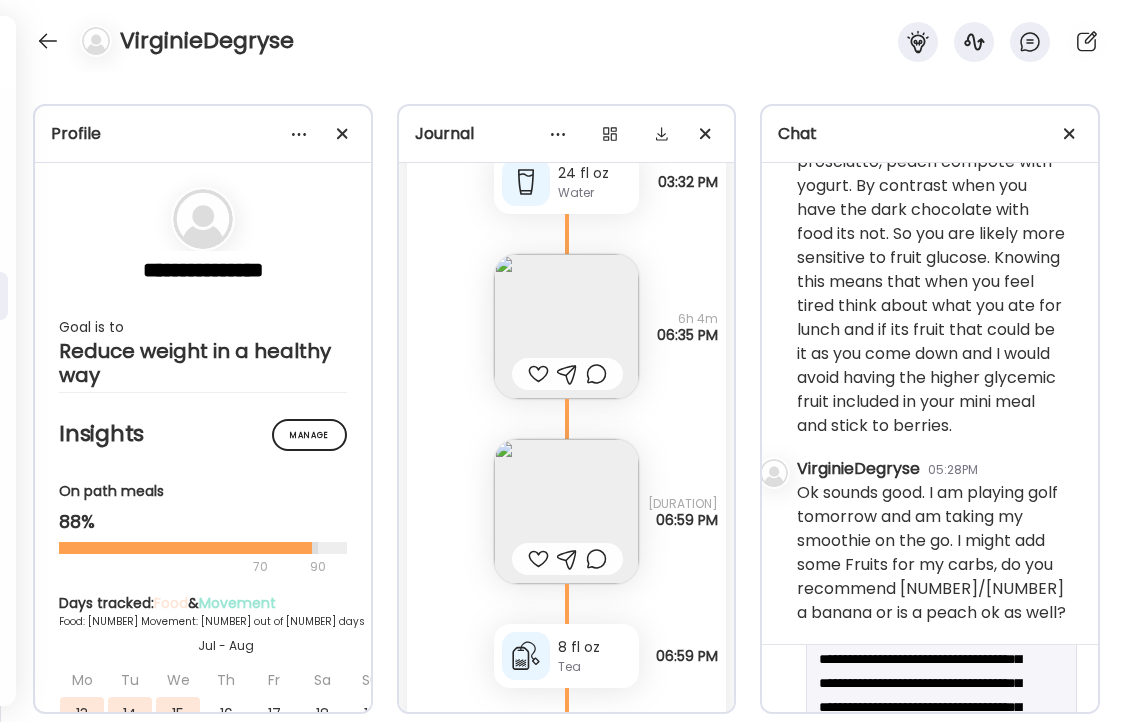 click at bounding box center [923, 1391] 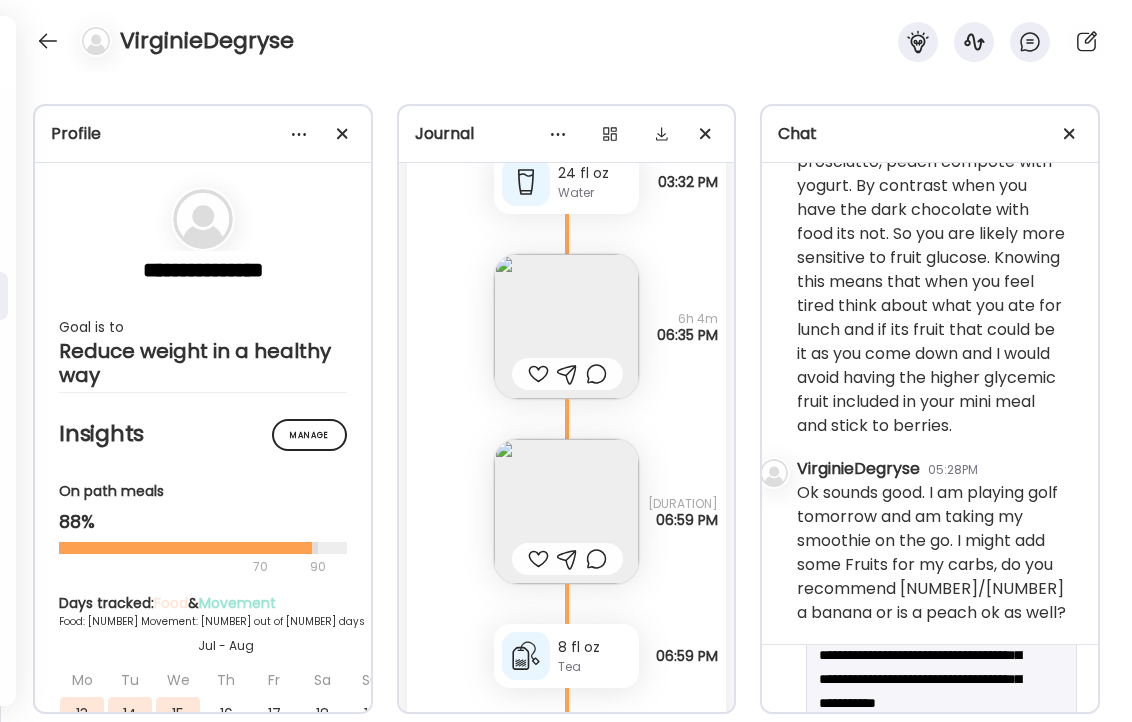 scroll, scrollTop: 431, scrollLeft: 0, axis: vertical 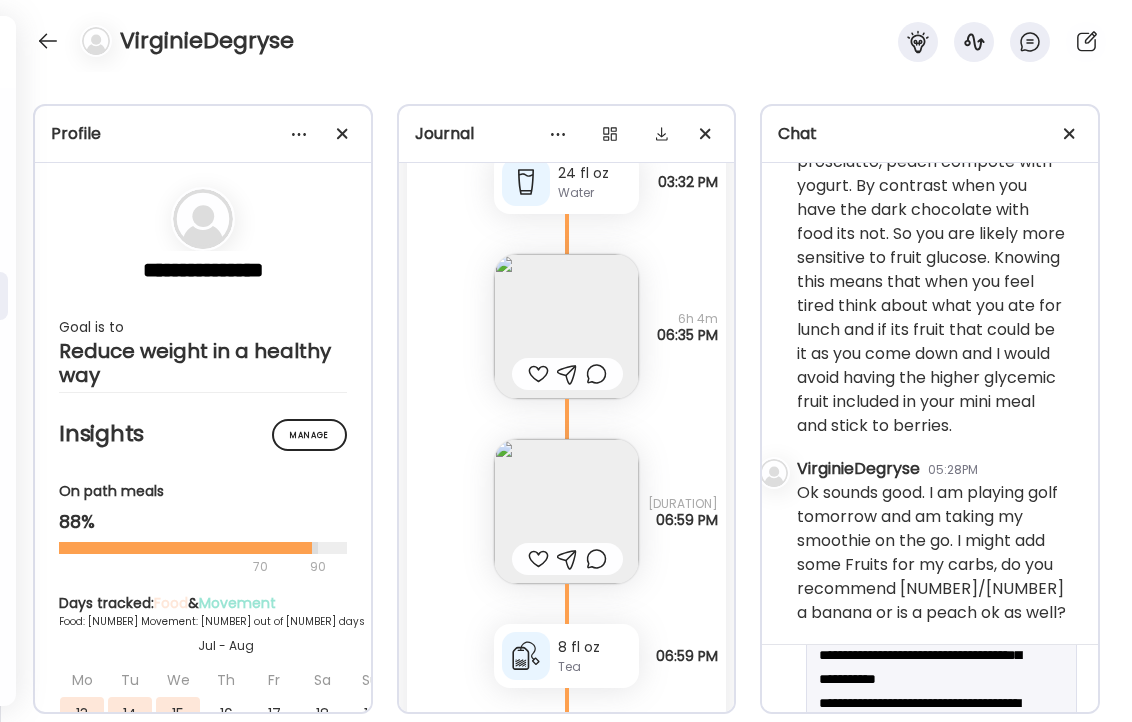 click at bounding box center [923, 1243] 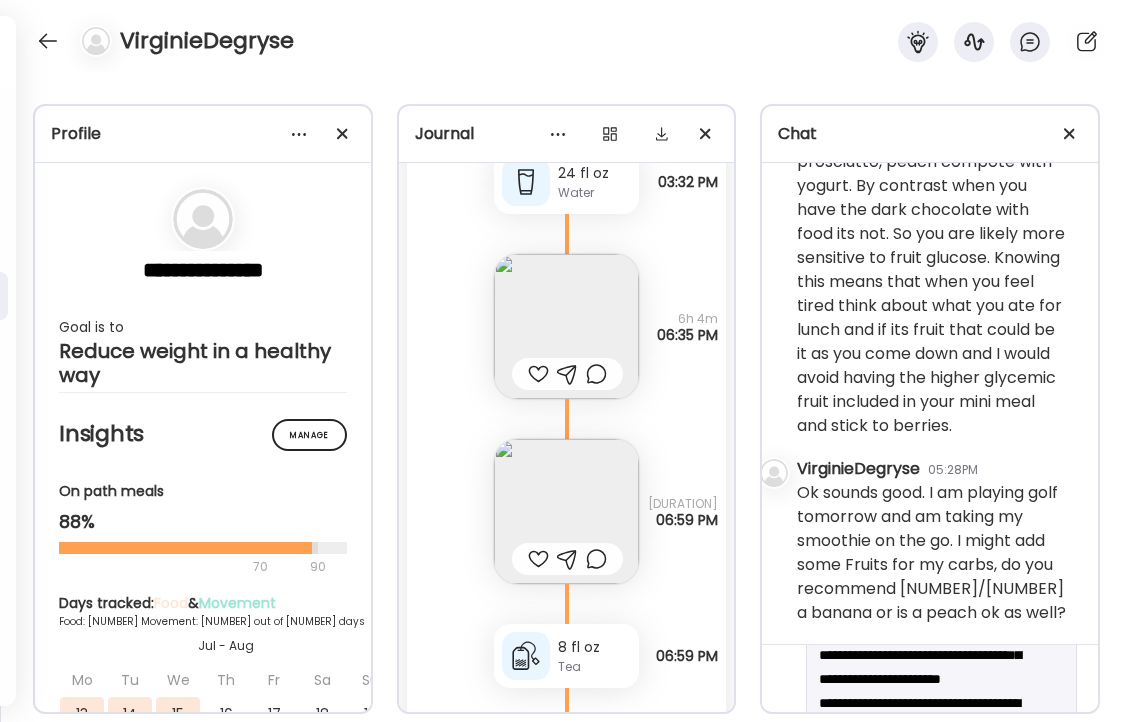 scroll, scrollTop: 455, scrollLeft: 0, axis: vertical 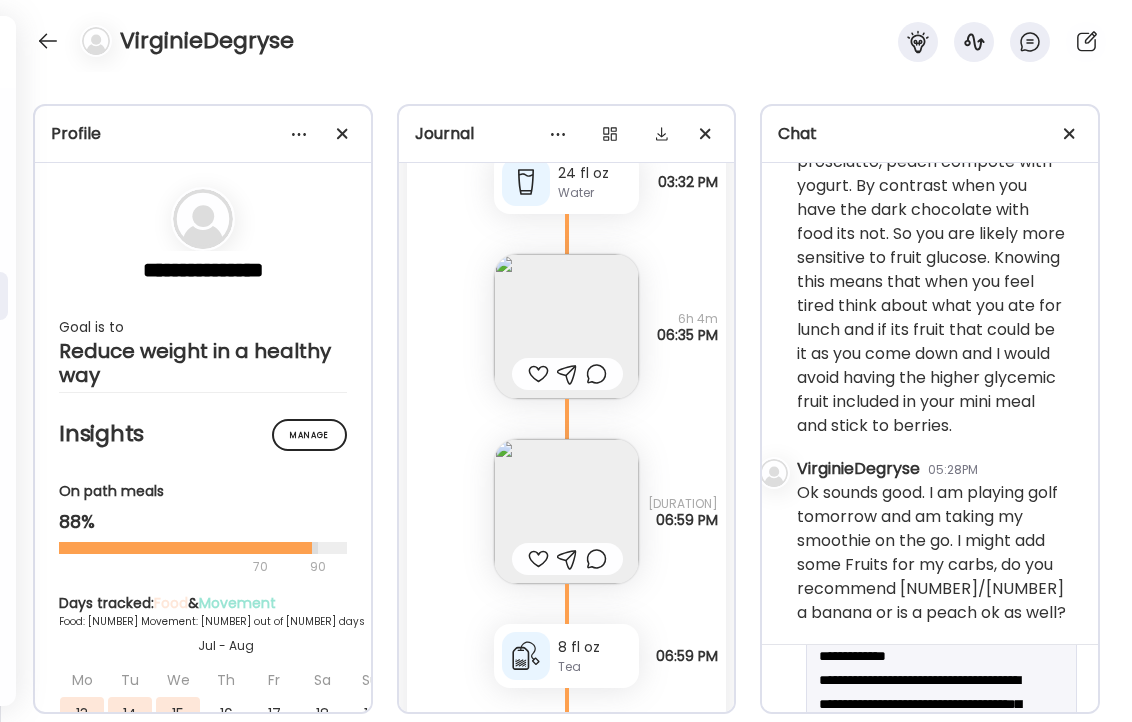 click at bounding box center (923, 1220) 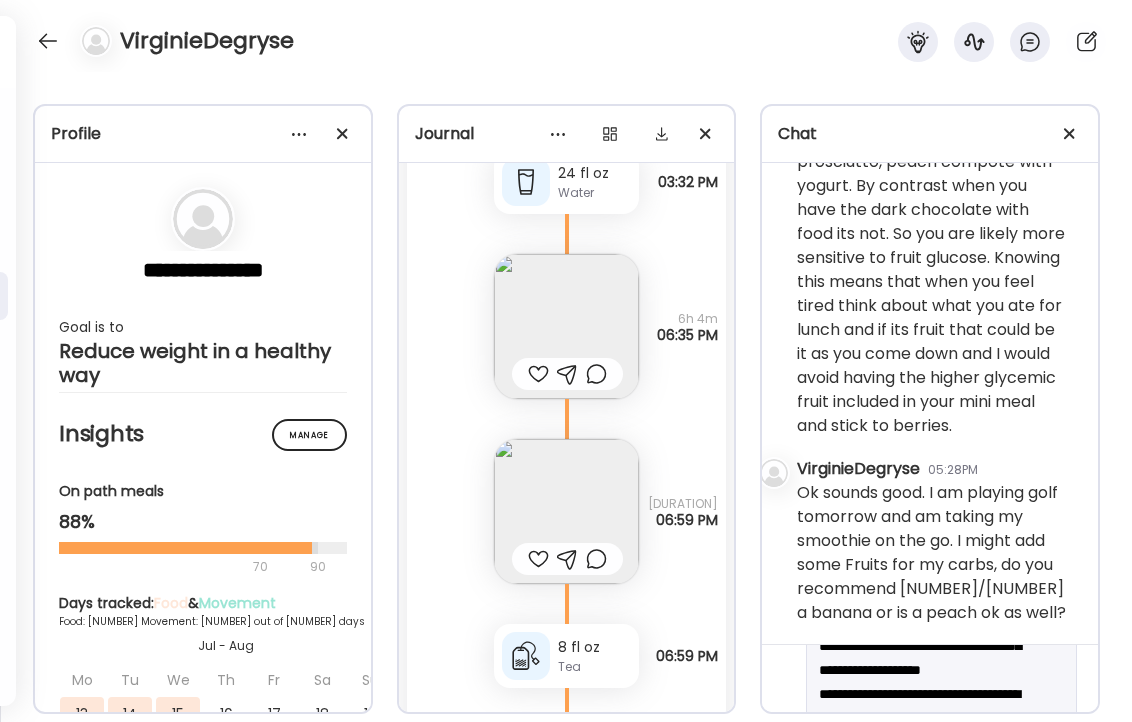 scroll, scrollTop: 567, scrollLeft: 0, axis: vertical 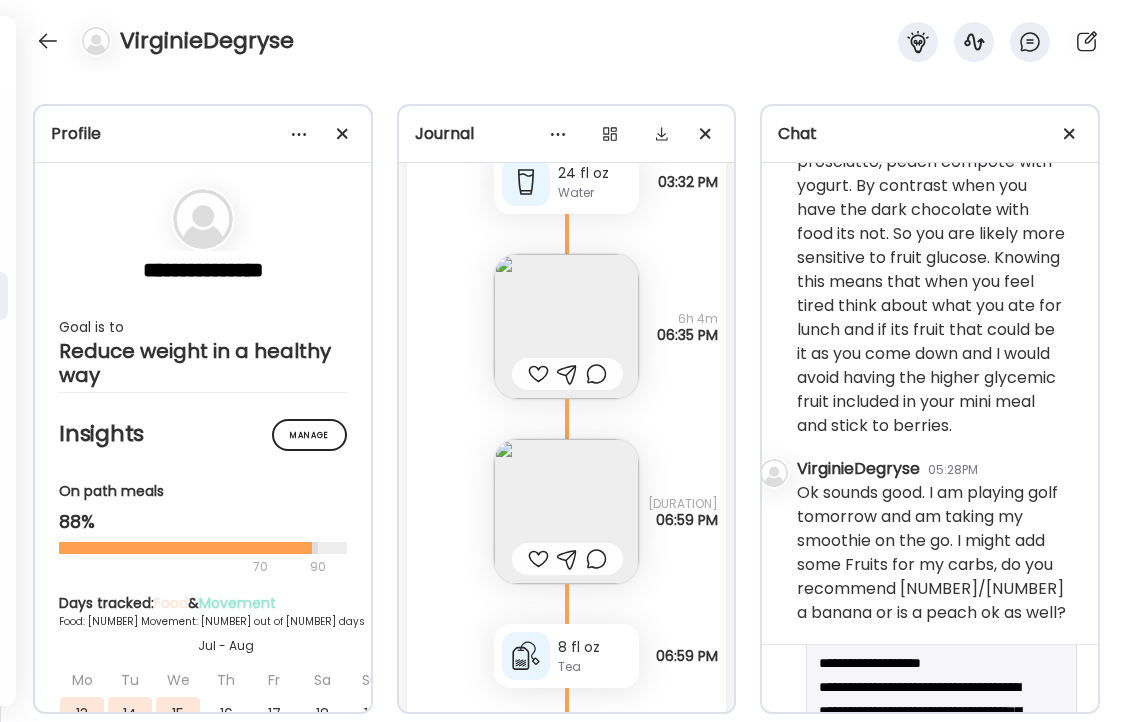 click at bounding box center [923, 1119] 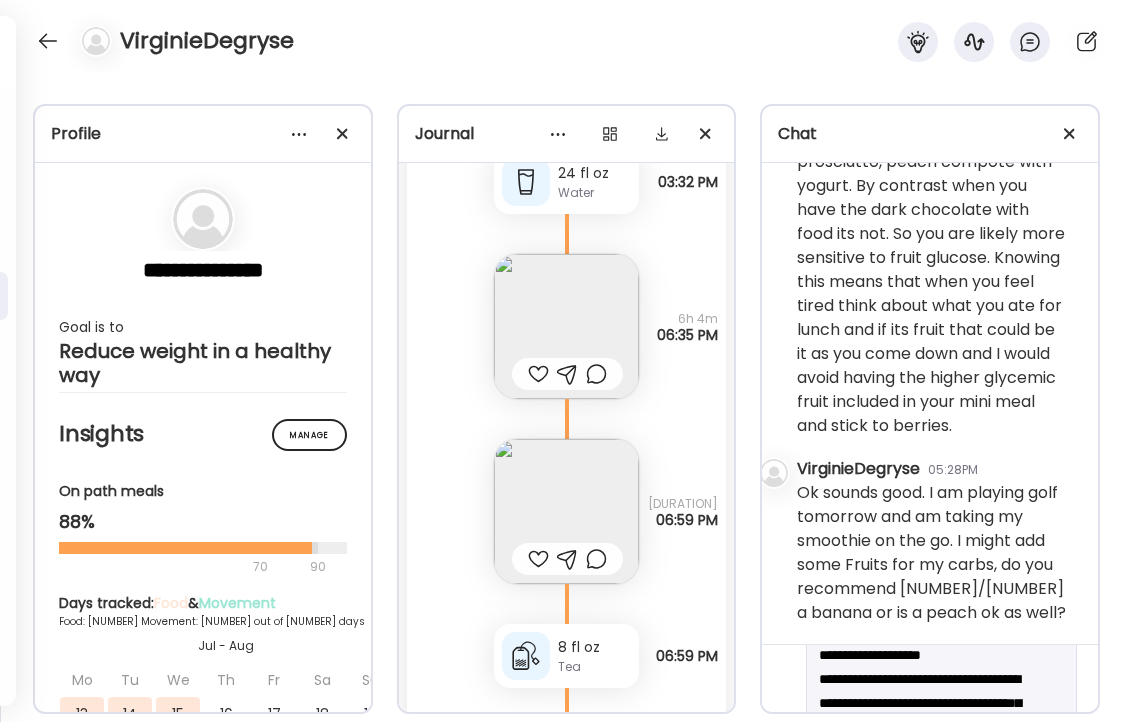 scroll, scrollTop: 575, scrollLeft: 0, axis: vertical 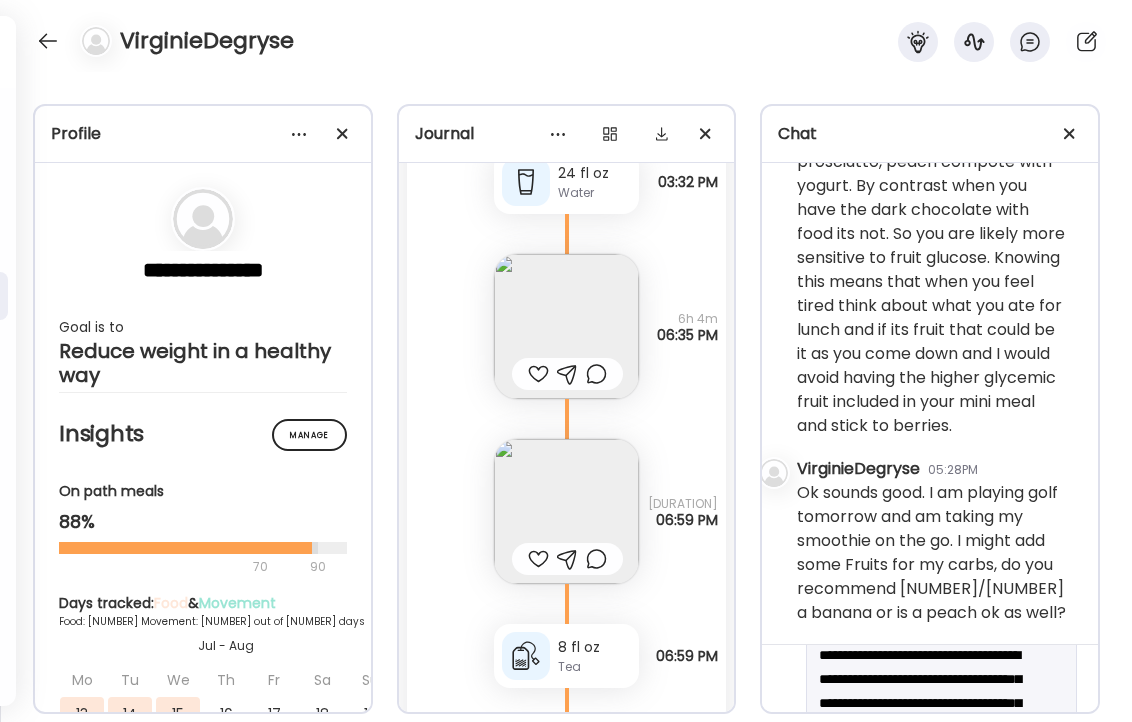 click at bounding box center (923, 1075) 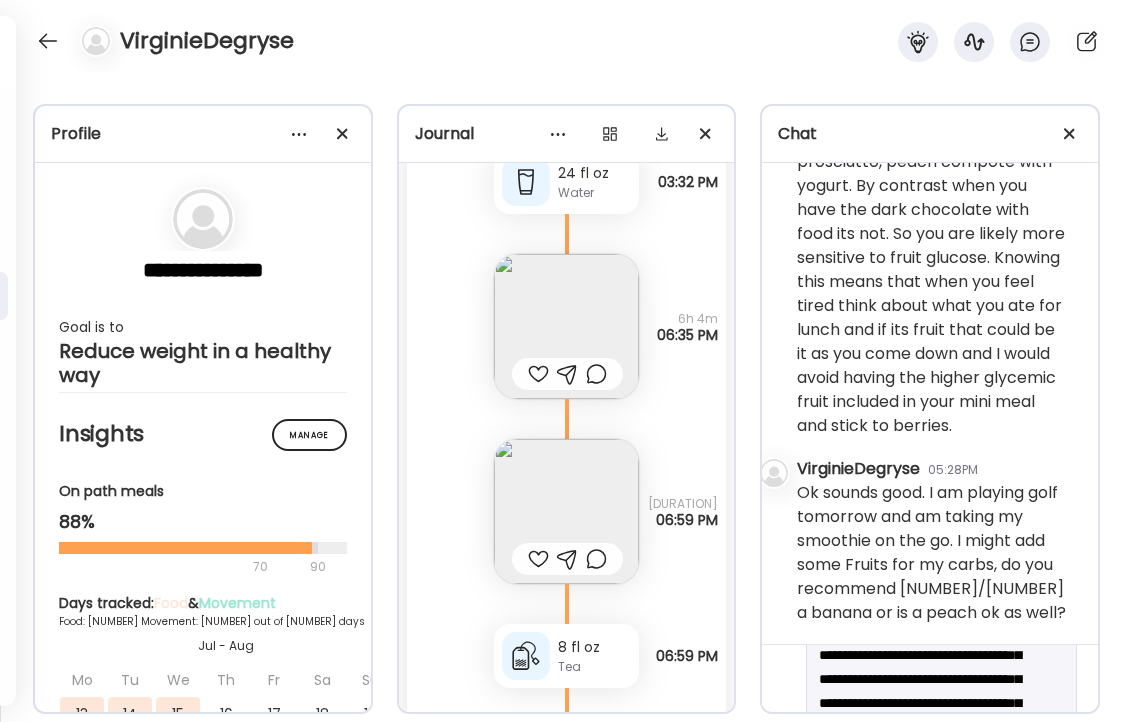 scroll, scrollTop: 623, scrollLeft: 0, axis: vertical 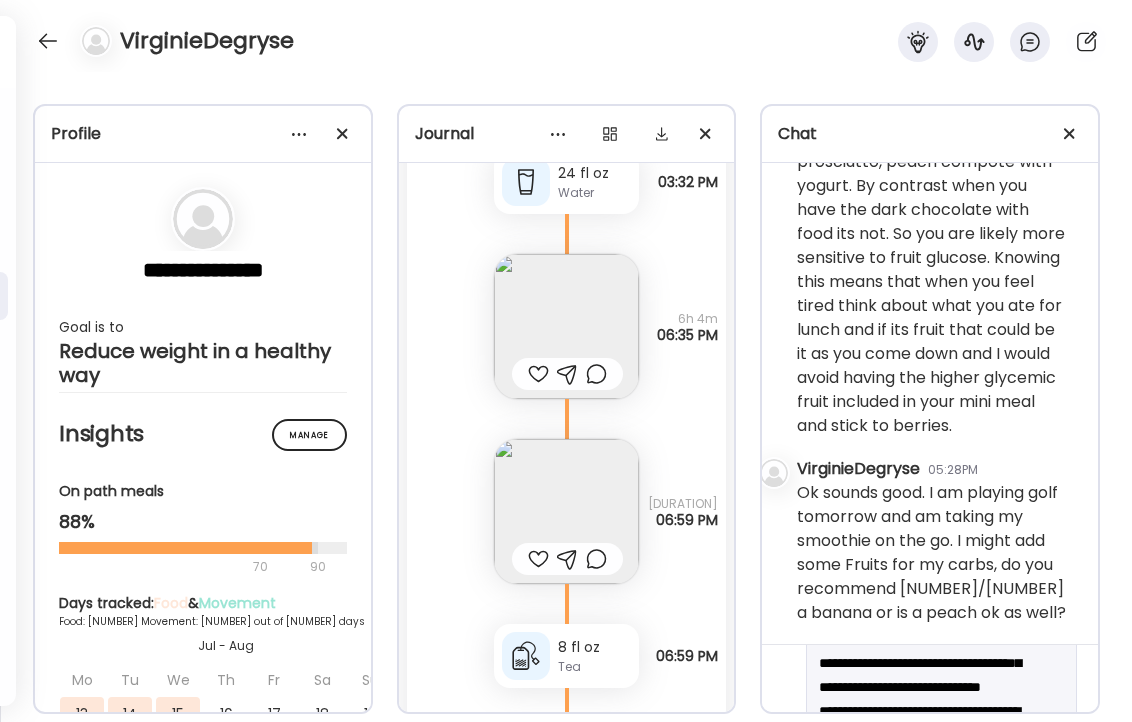 click at bounding box center (923, 987) 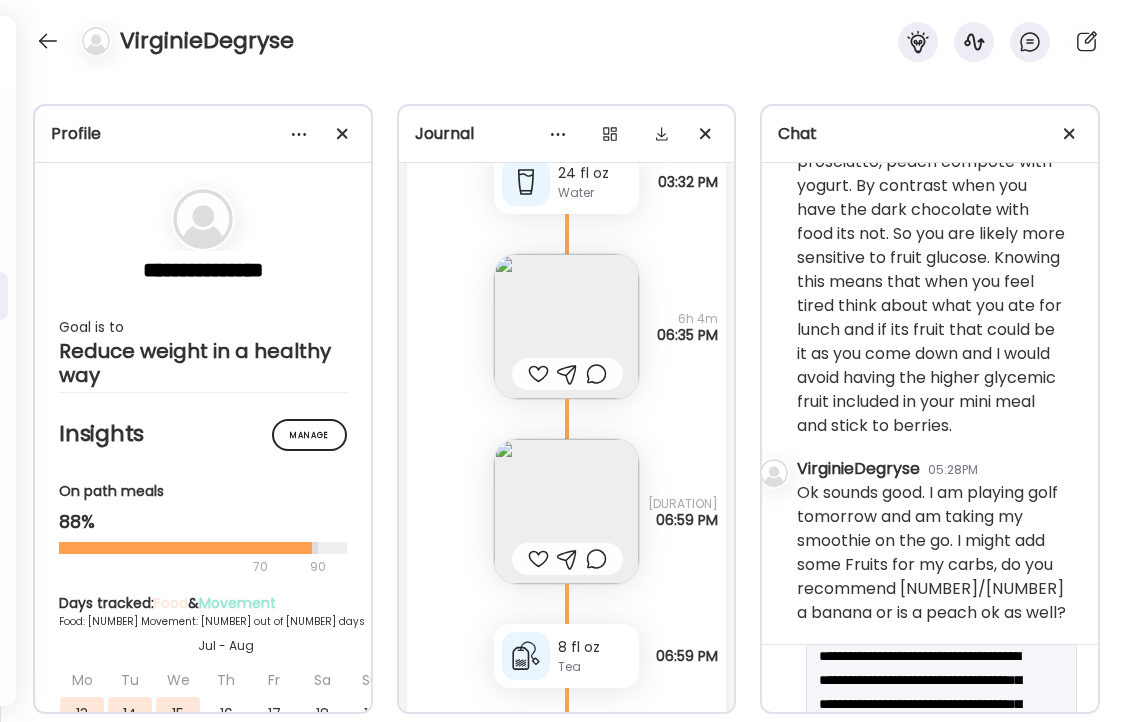 scroll, scrollTop: 725, scrollLeft: 0, axis: vertical 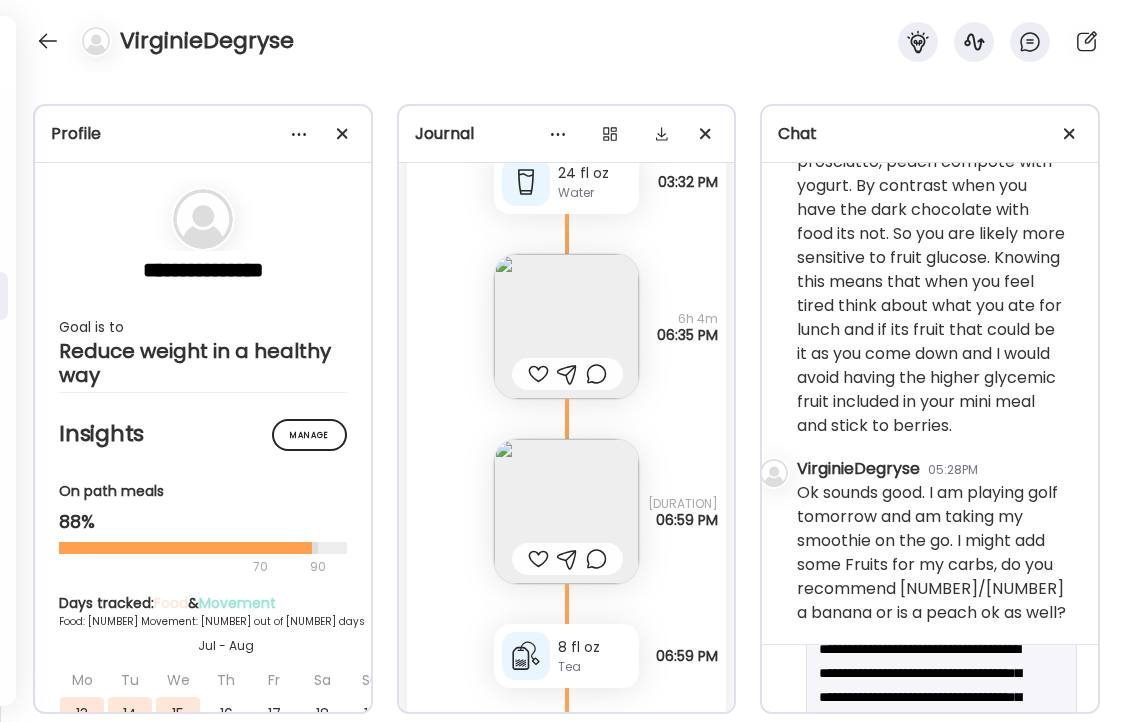 click at bounding box center [923, 925] 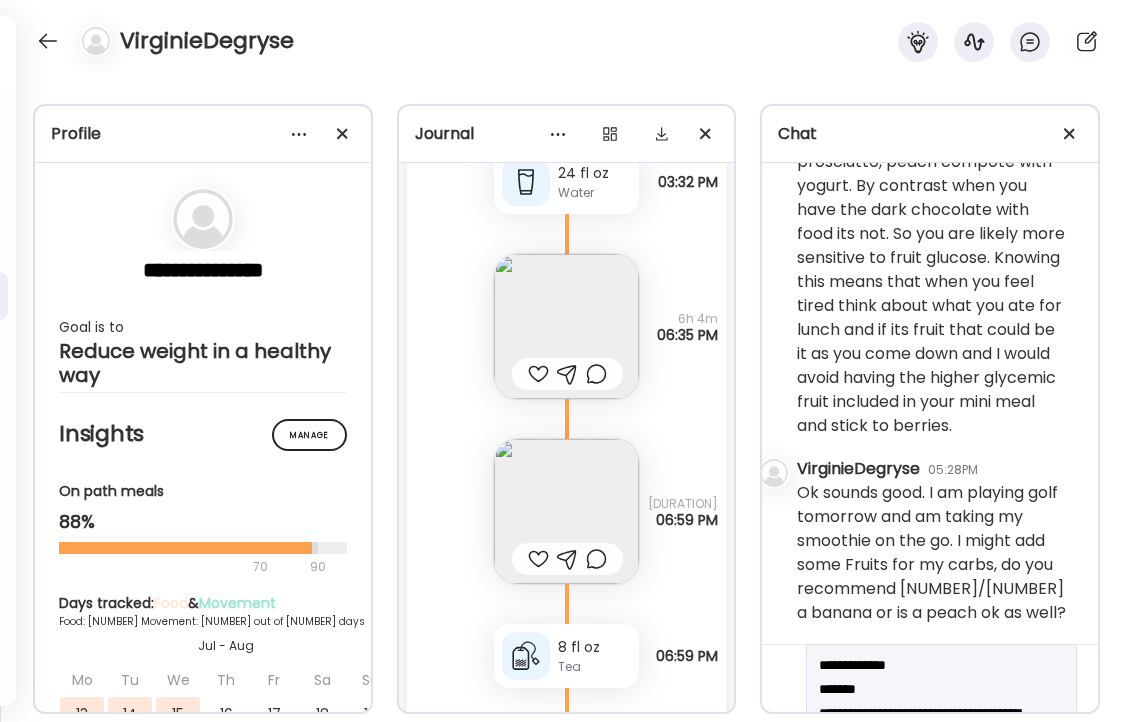 scroll, scrollTop: 785, scrollLeft: 0, axis: vertical 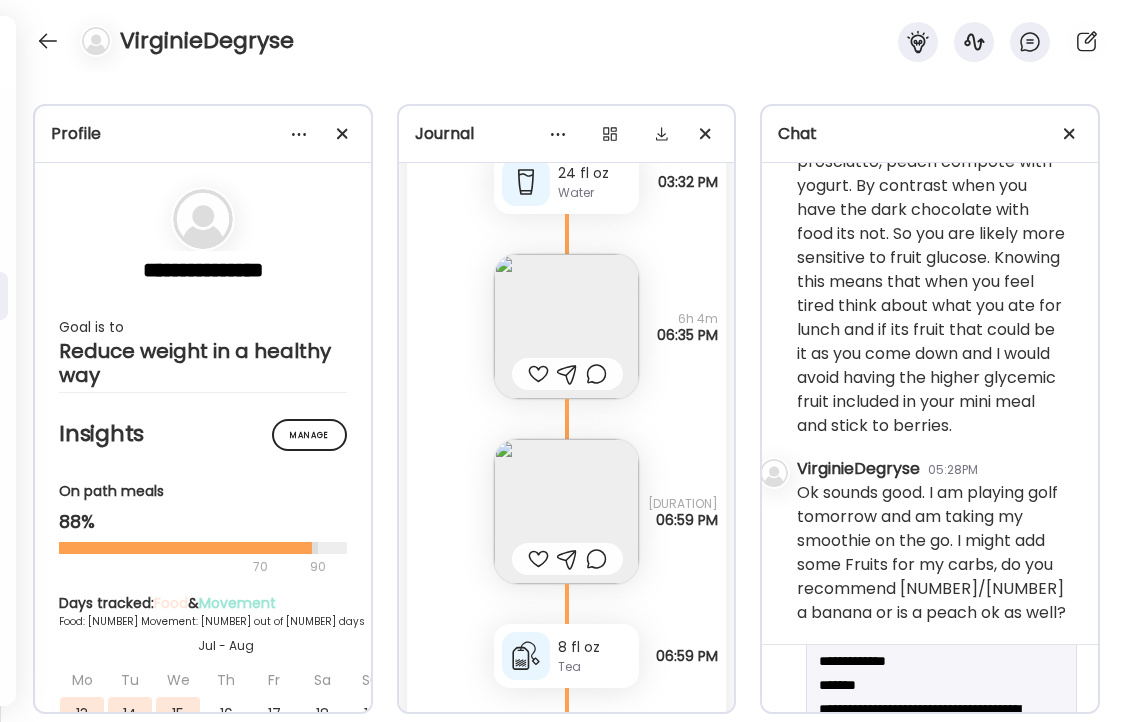 click at bounding box center [923, 841] 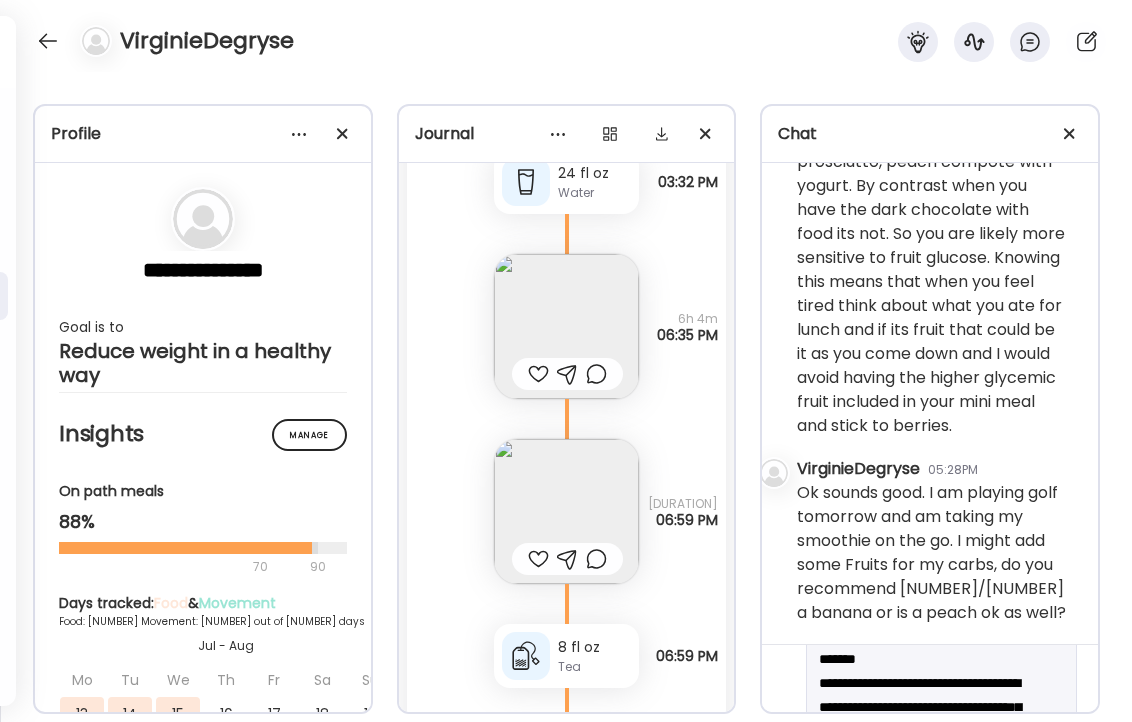 scroll, scrollTop: 915, scrollLeft: 0, axis: vertical 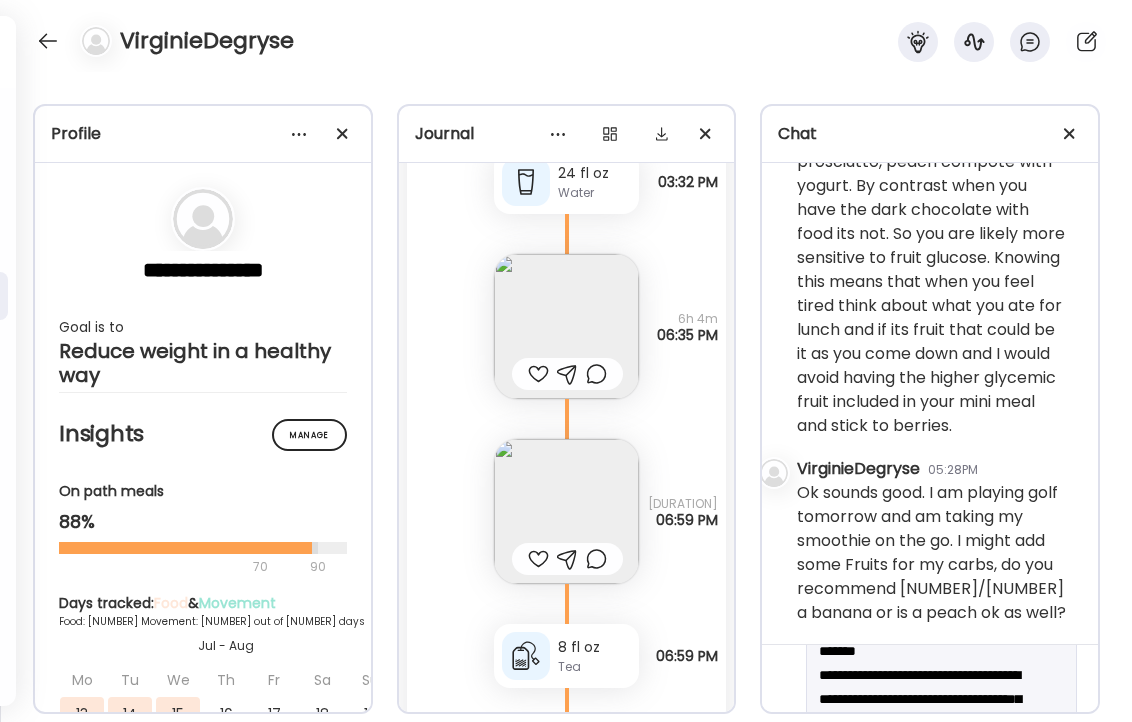 click at bounding box center [923, 711] 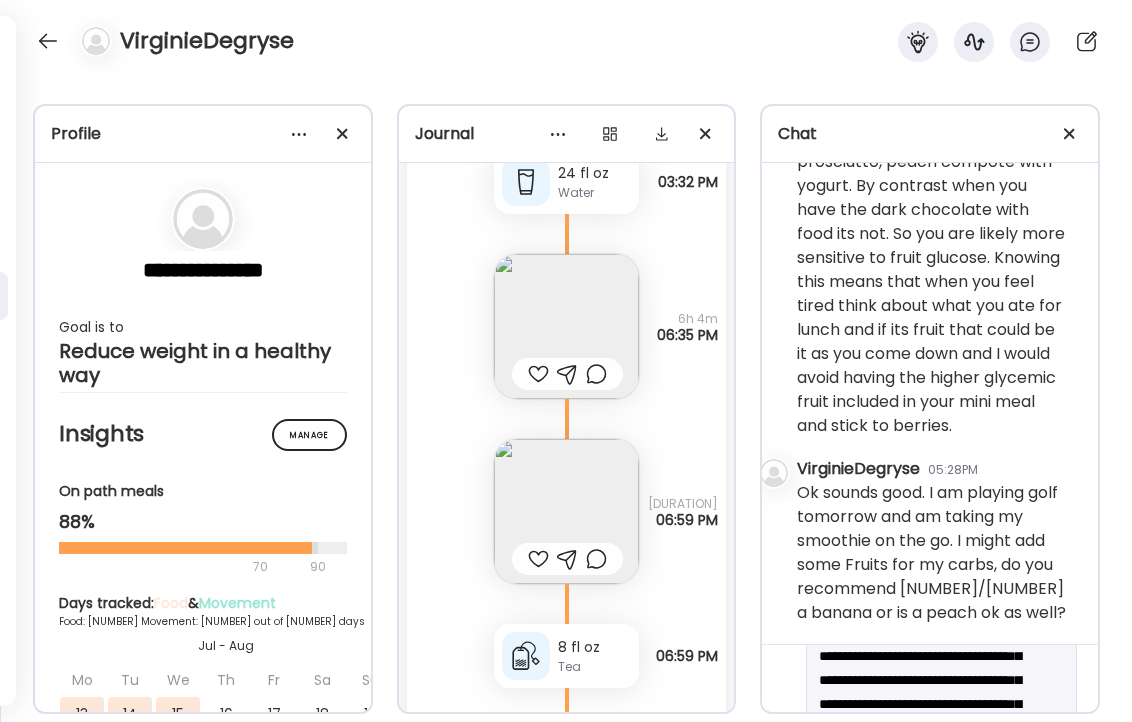 scroll, scrollTop: 1104, scrollLeft: 0, axis: vertical 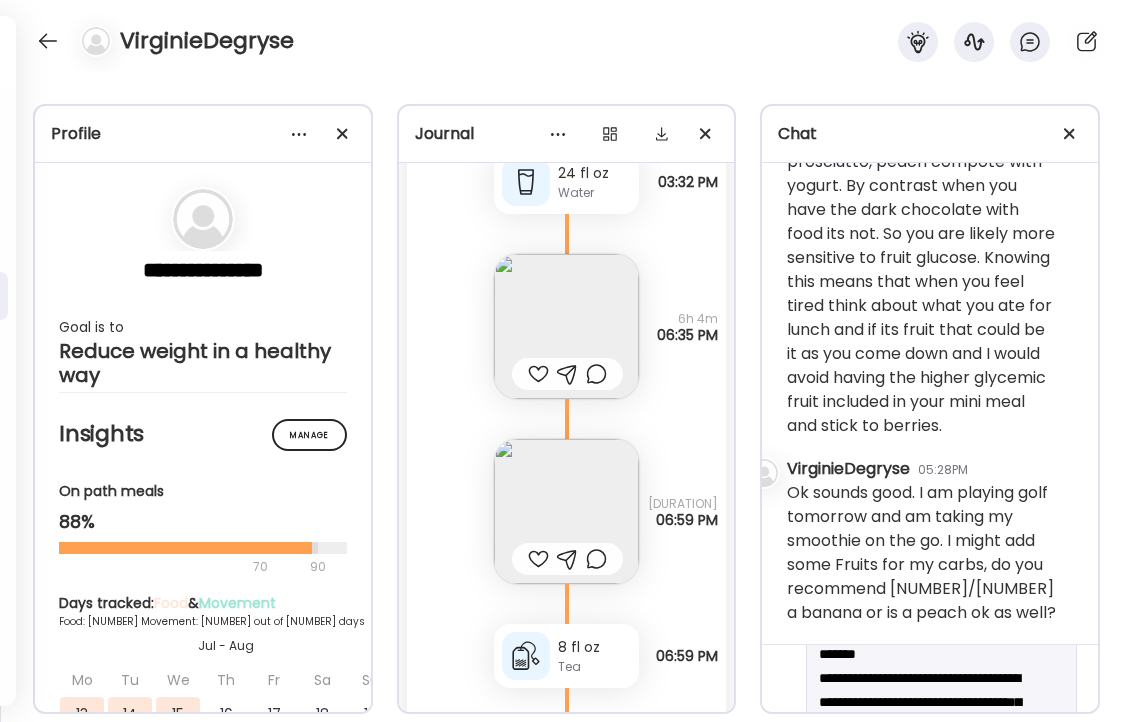click at bounding box center [923, 702] 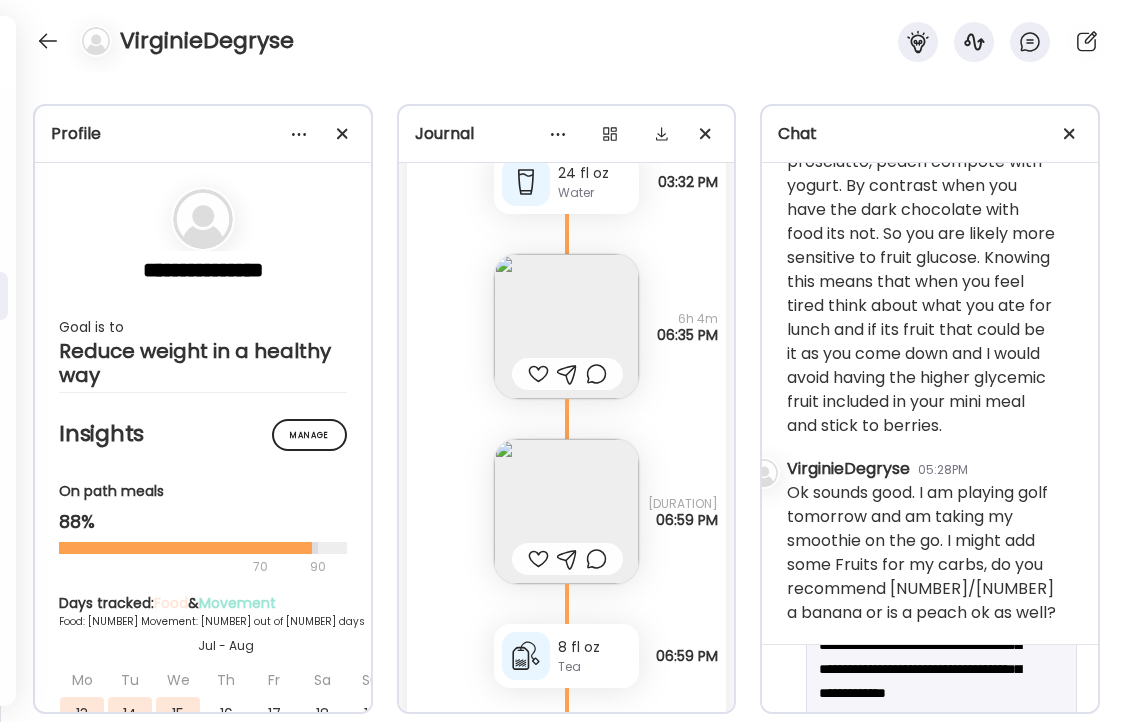 scroll, scrollTop: 1006, scrollLeft: 0, axis: vertical 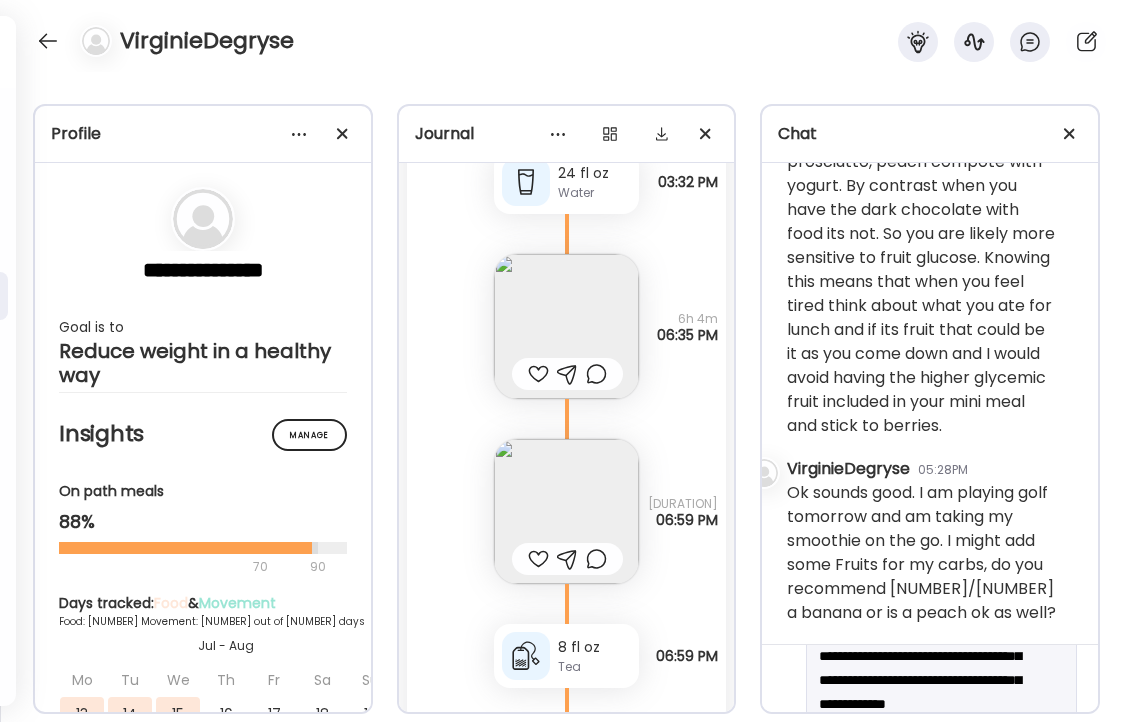 click at bounding box center (923, 632) 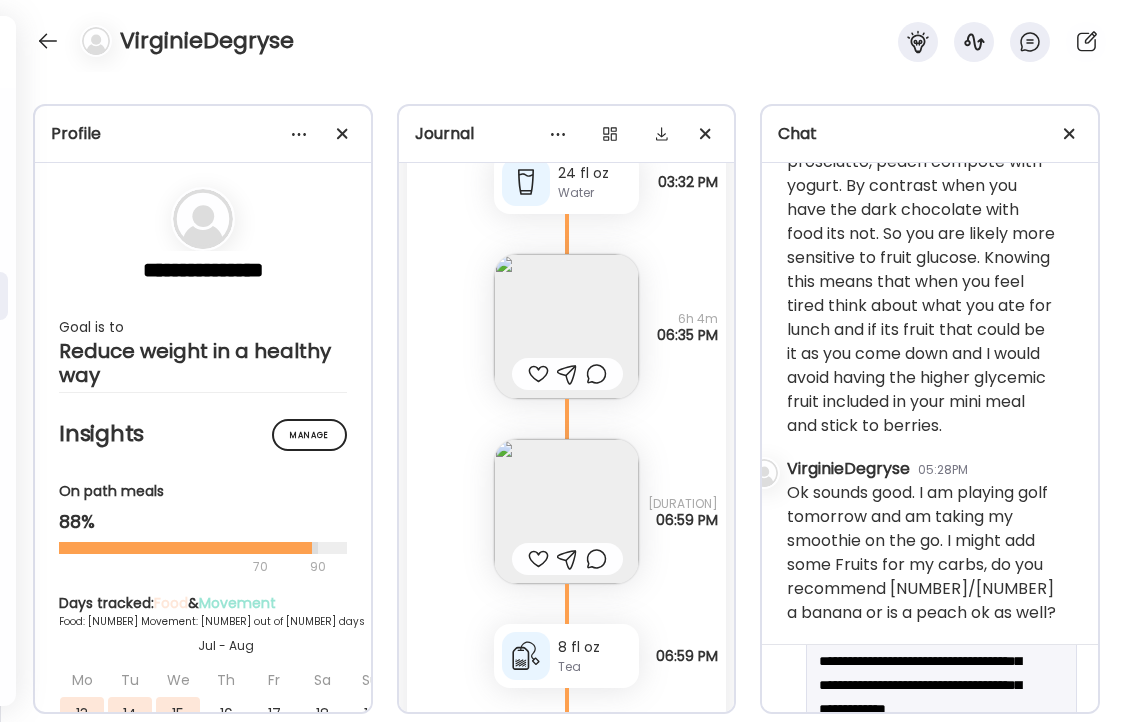 scroll, scrollTop: 980, scrollLeft: 0, axis: vertical 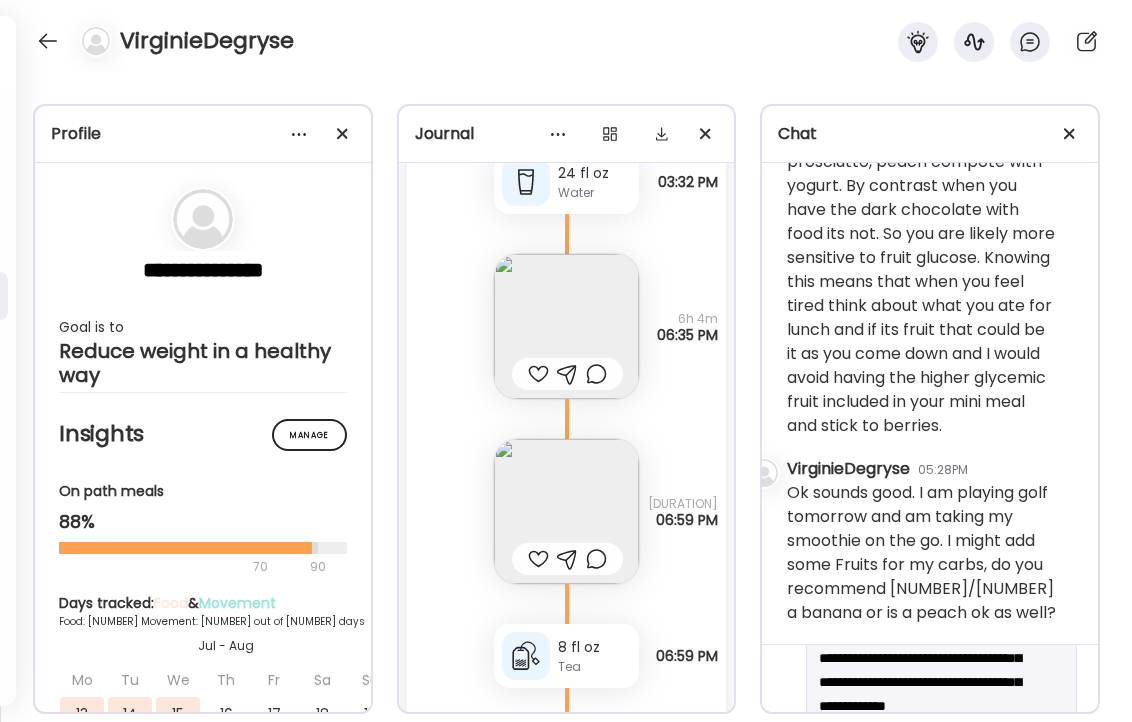 click at bounding box center [923, 646] 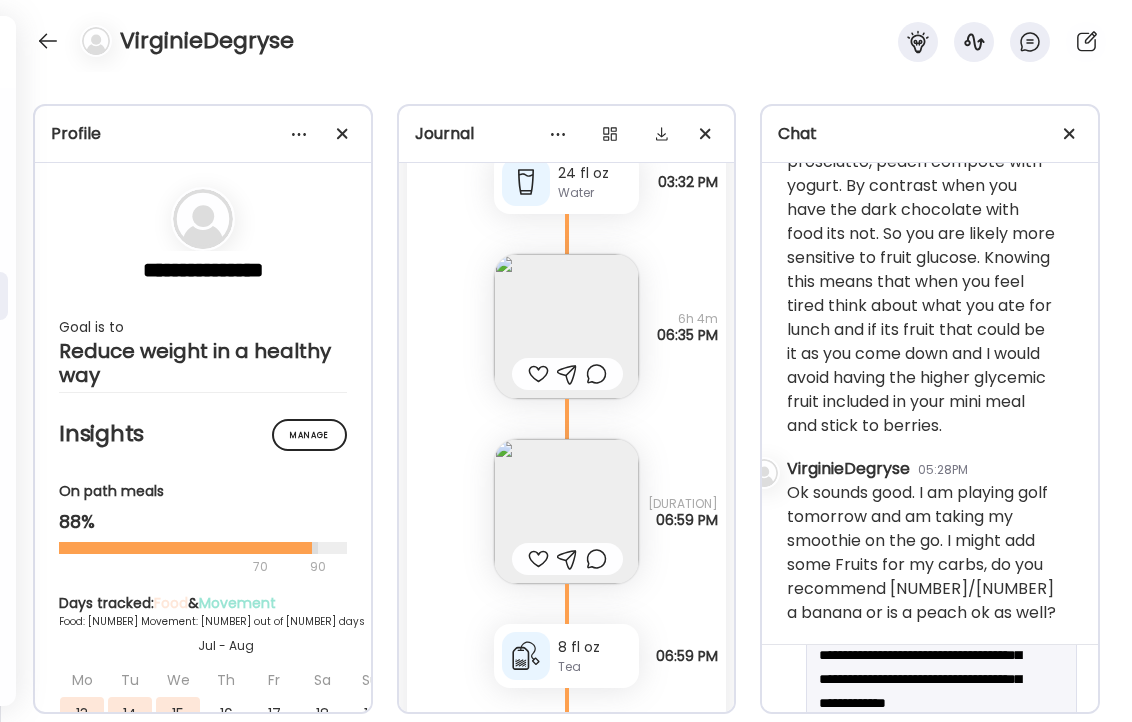 click at bounding box center (923, 643) 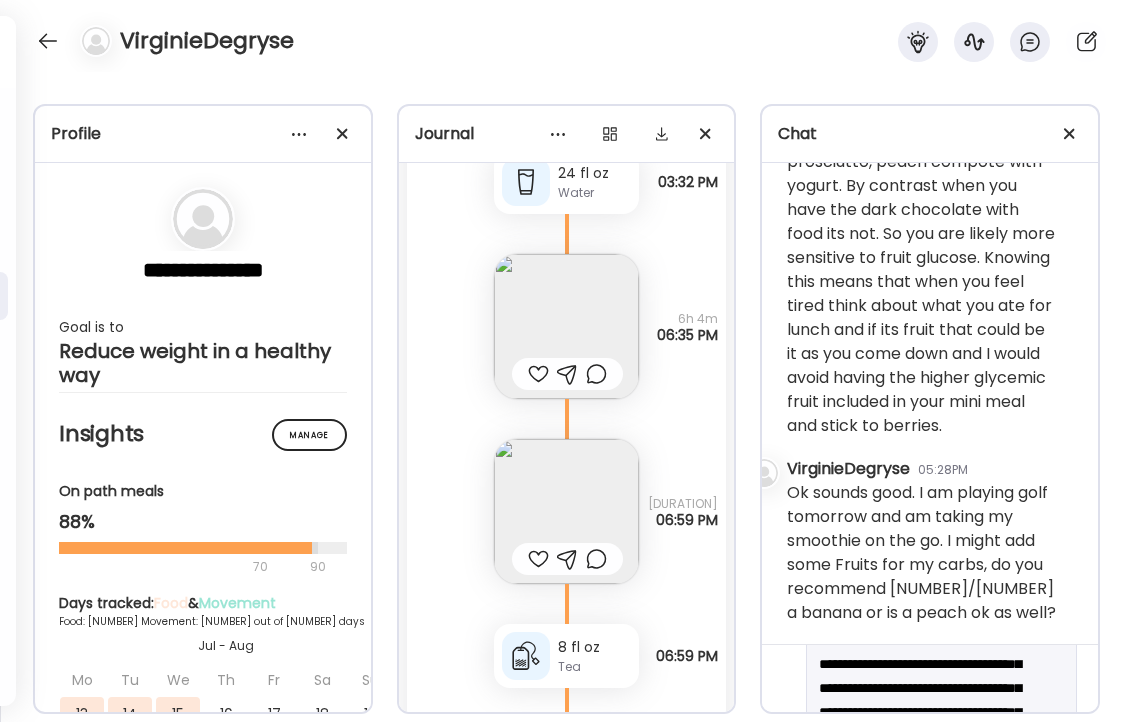 scroll, scrollTop: 1173, scrollLeft: 0, axis: vertical 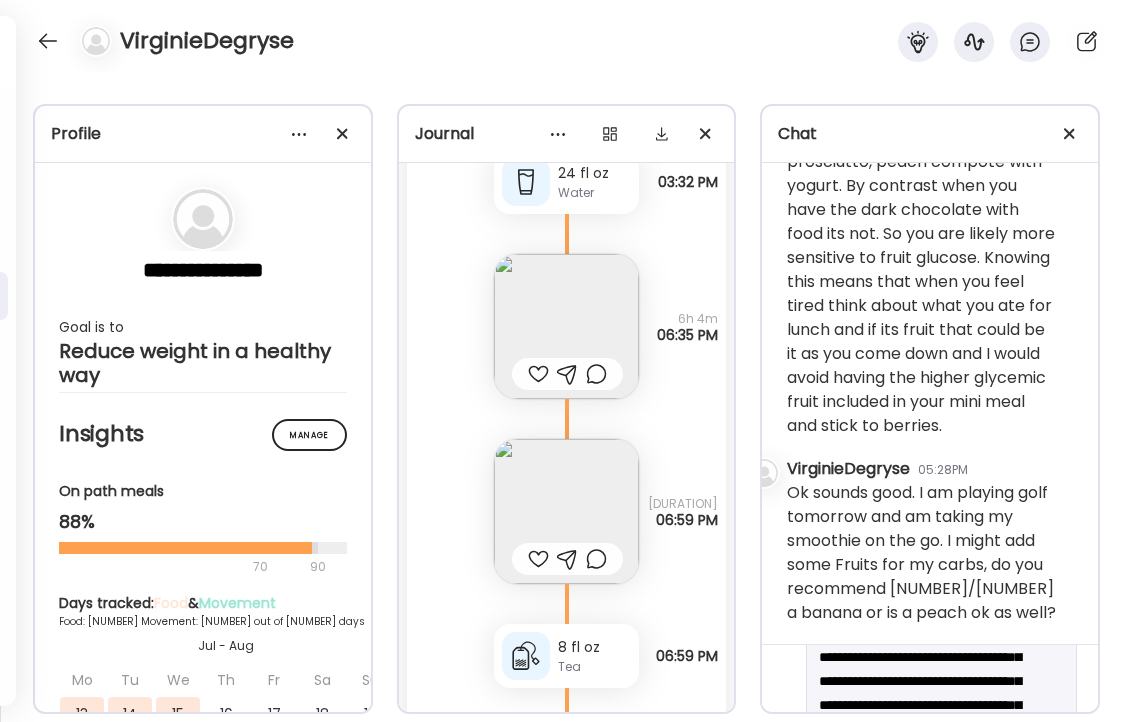 click at bounding box center (923, 429) 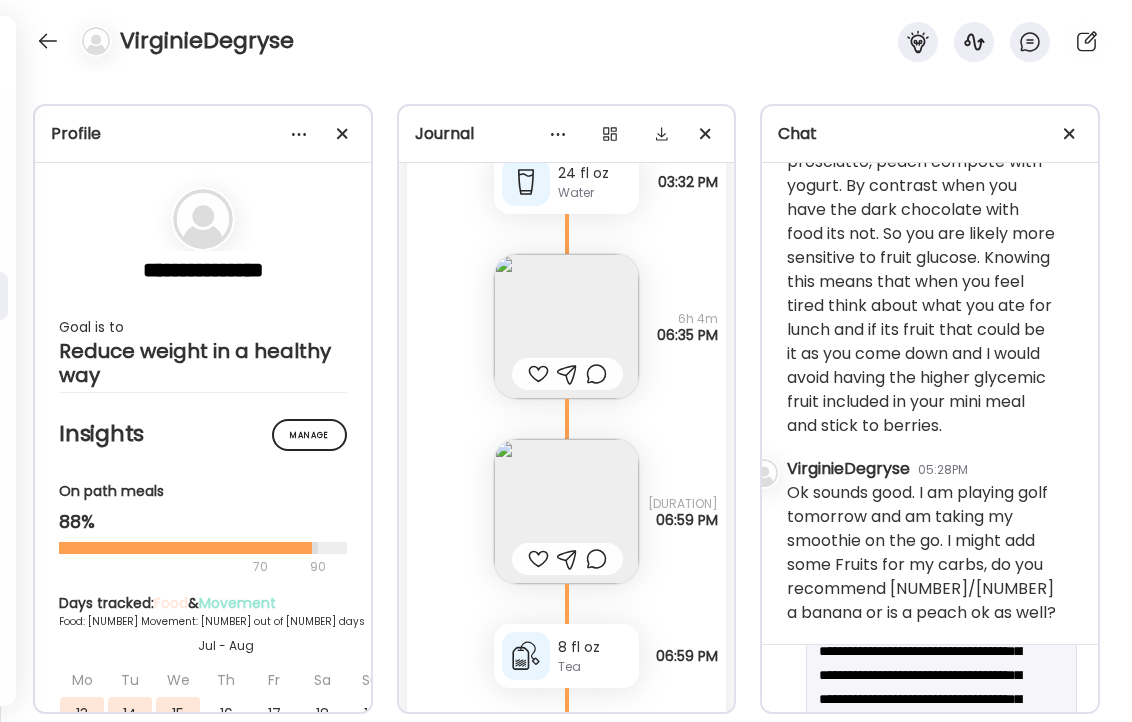 scroll, scrollTop: 1319, scrollLeft: 0, axis: vertical 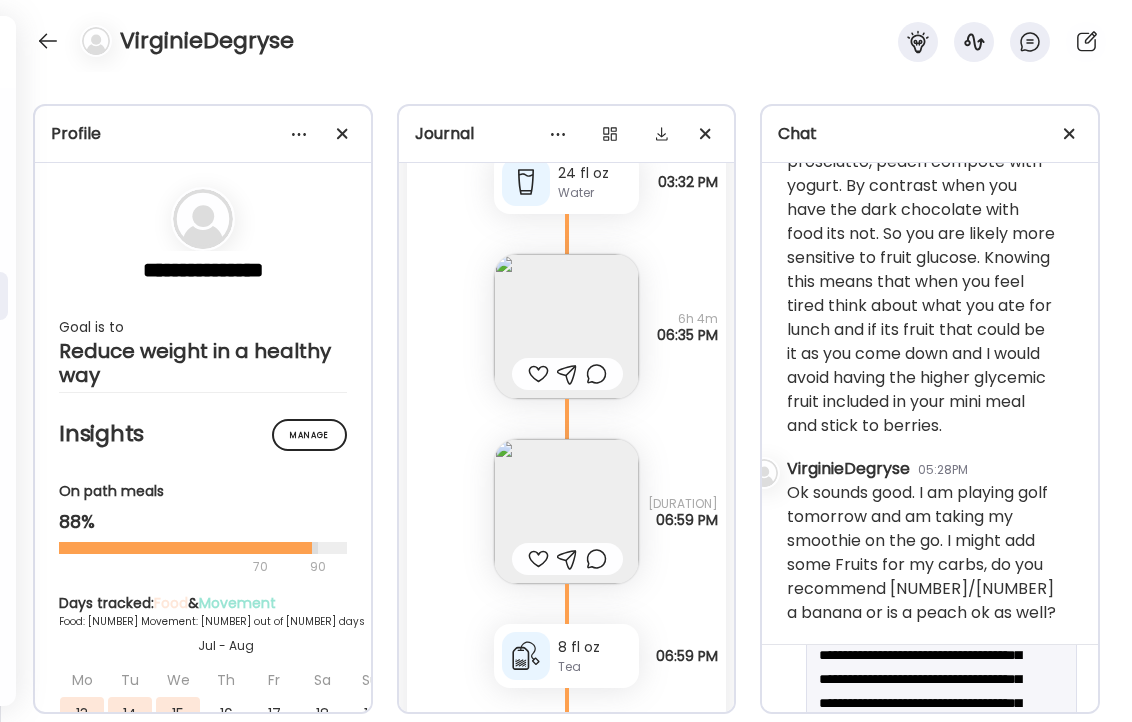 click at bounding box center [923, 295] 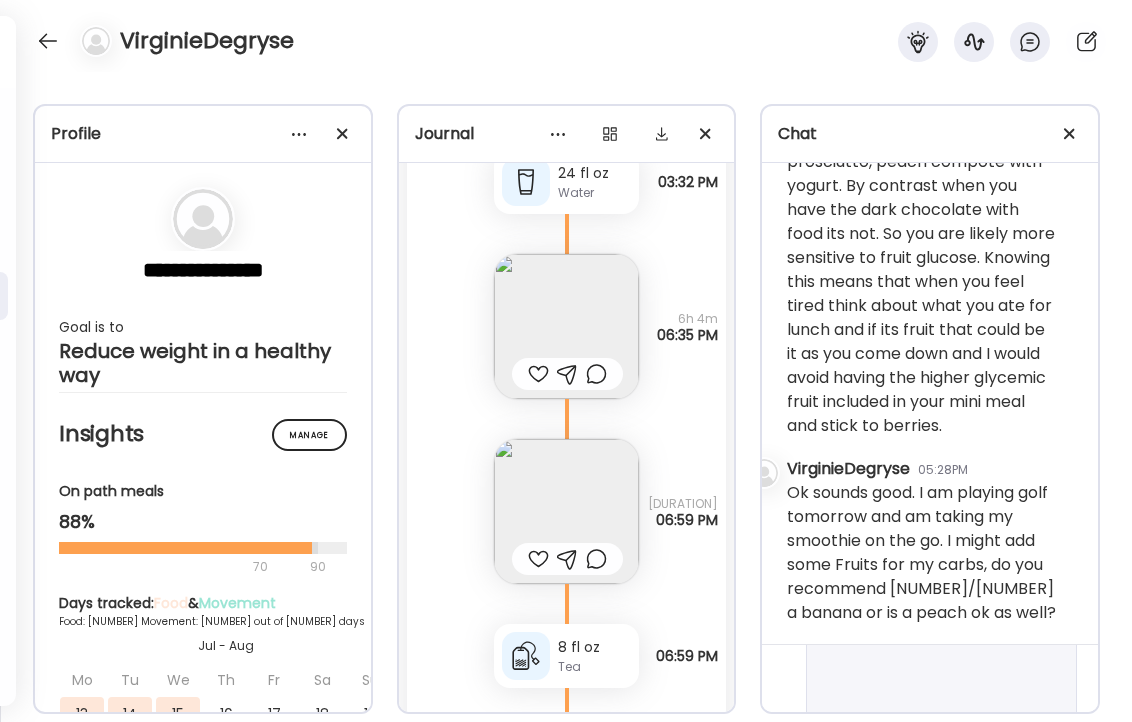 scroll, scrollTop: 1438, scrollLeft: 0, axis: vertical 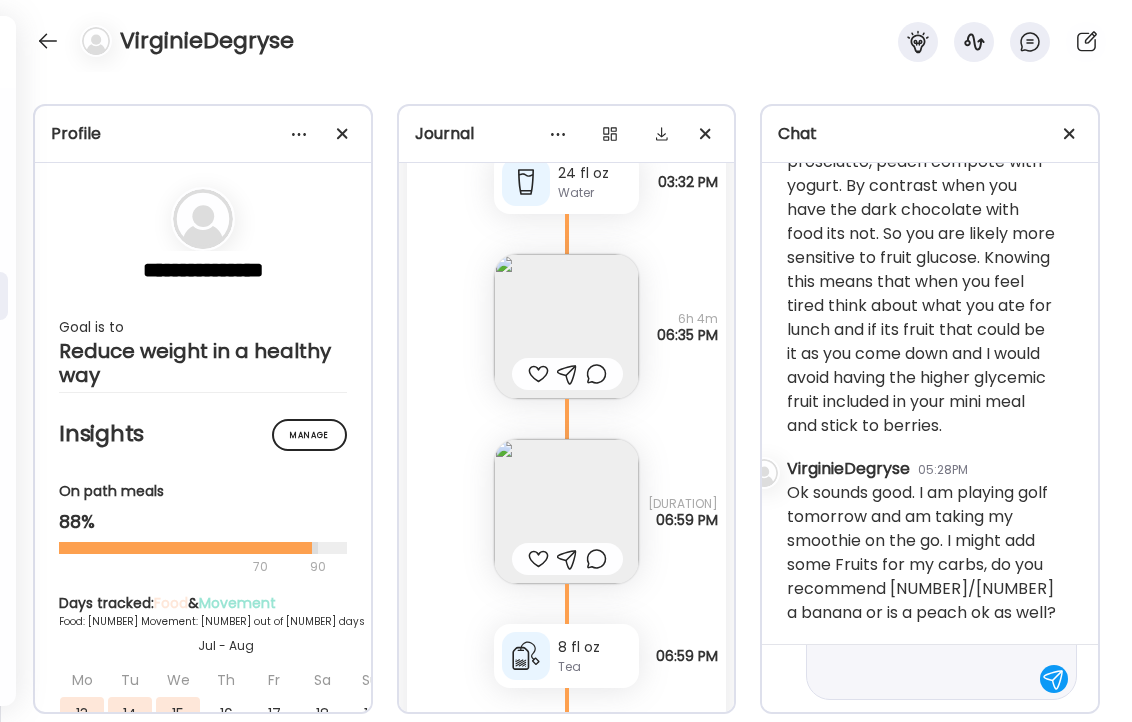 type on "**********" 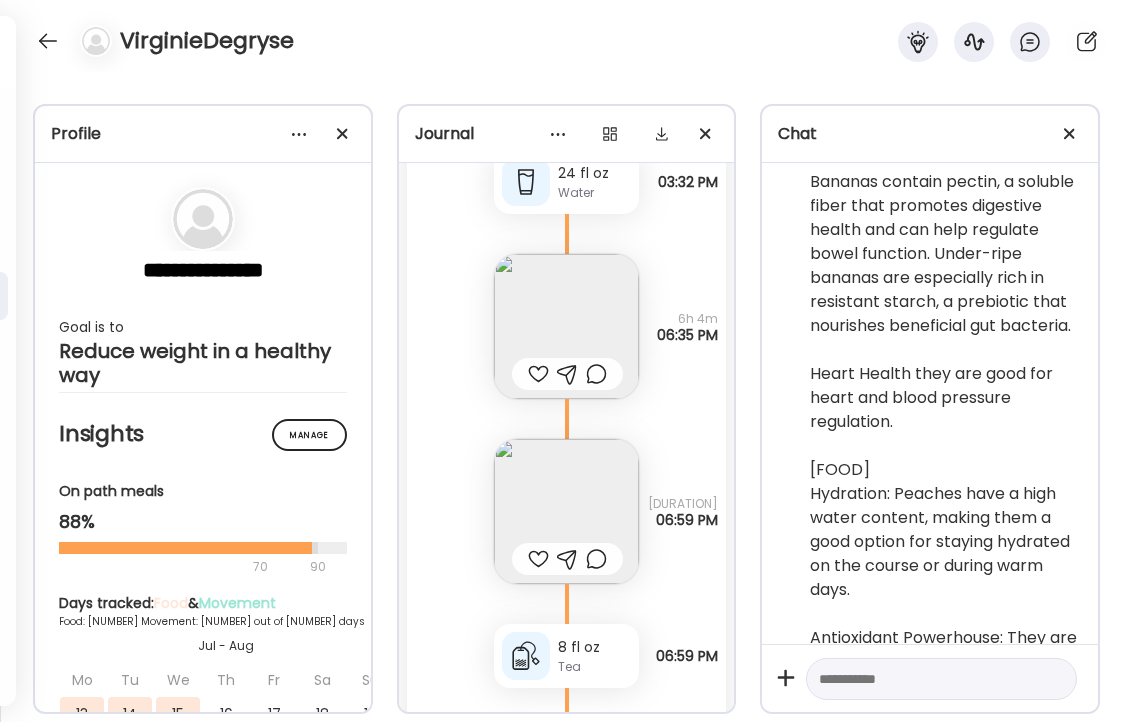 scroll, scrollTop: 56681, scrollLeft: 0, axis: vertical 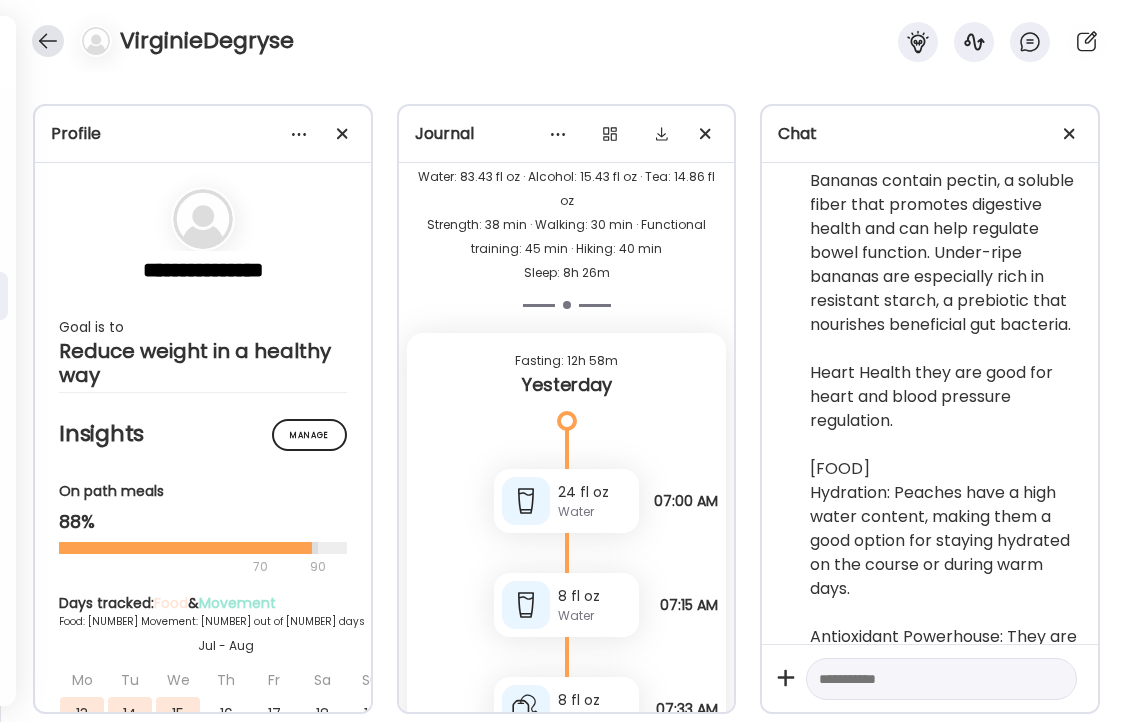 click at bounding box center (48, 41) 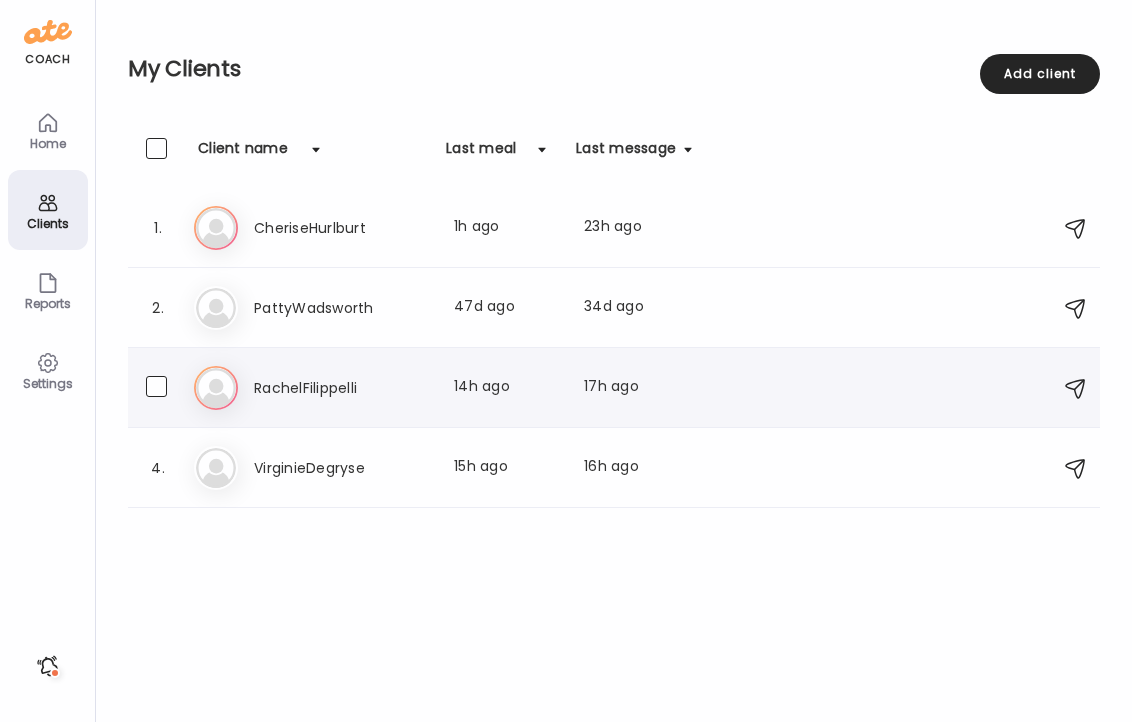 click on "RachelFilippelli" at bounding box center [342, 388] 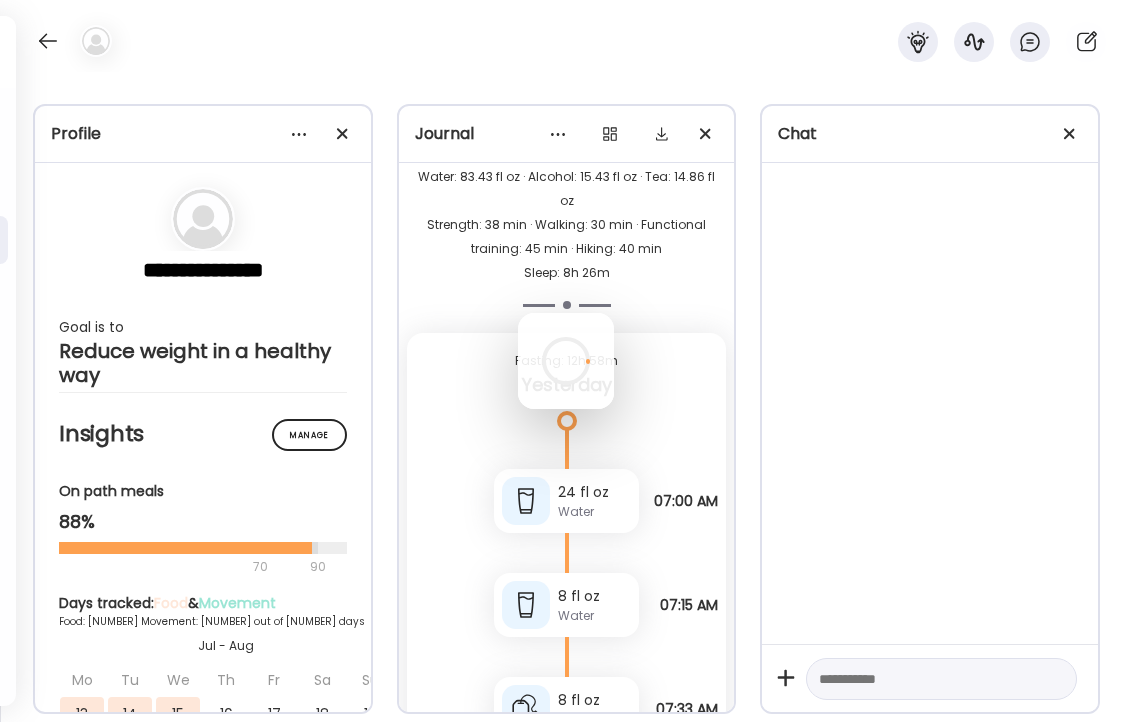 scroll, scrollTop: 0, scrollLeft: 0, axis: both 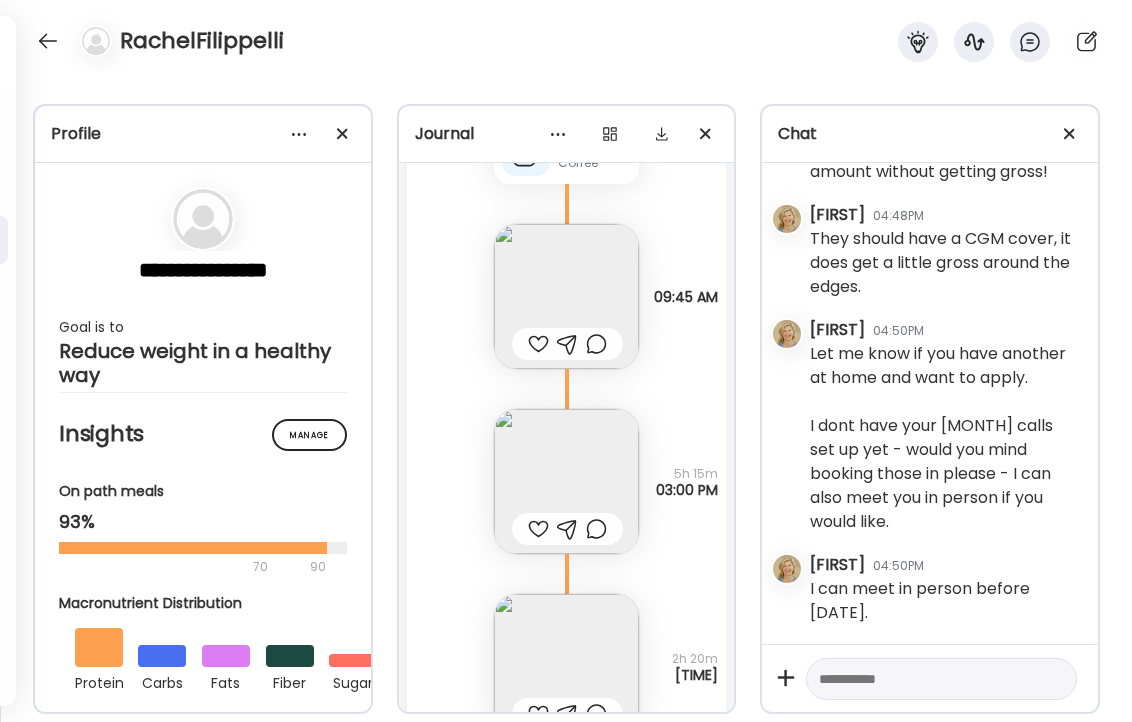 click at bounding box center (566, 481) 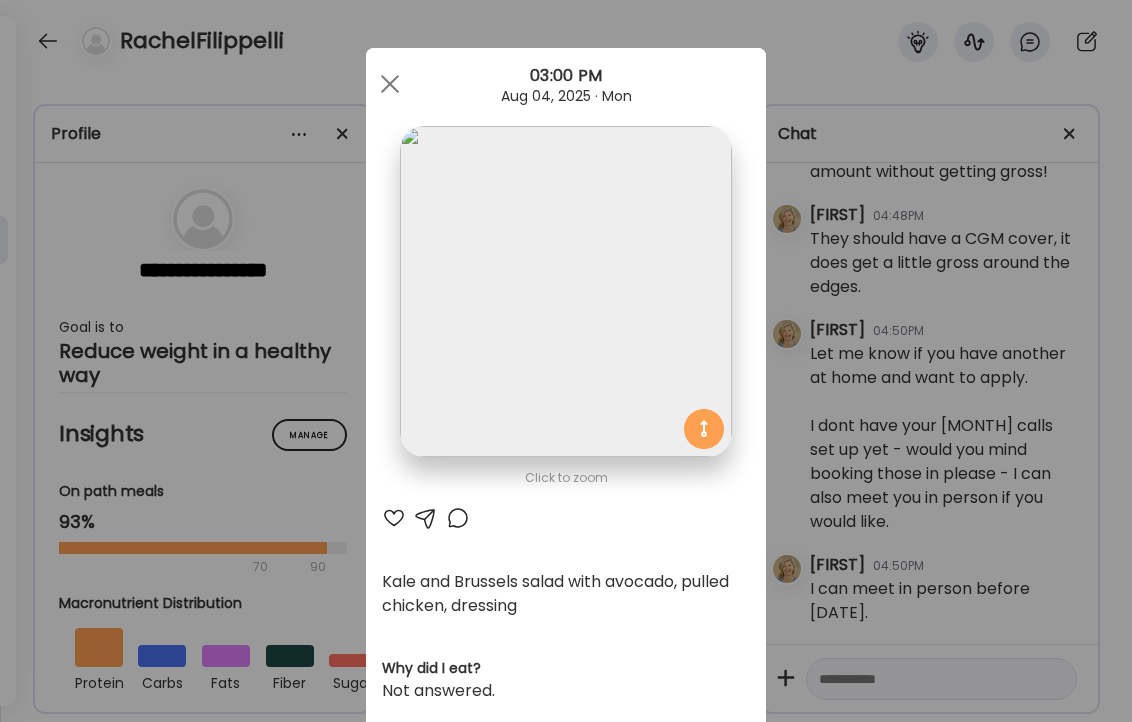 click at bounding box center (394, 518) 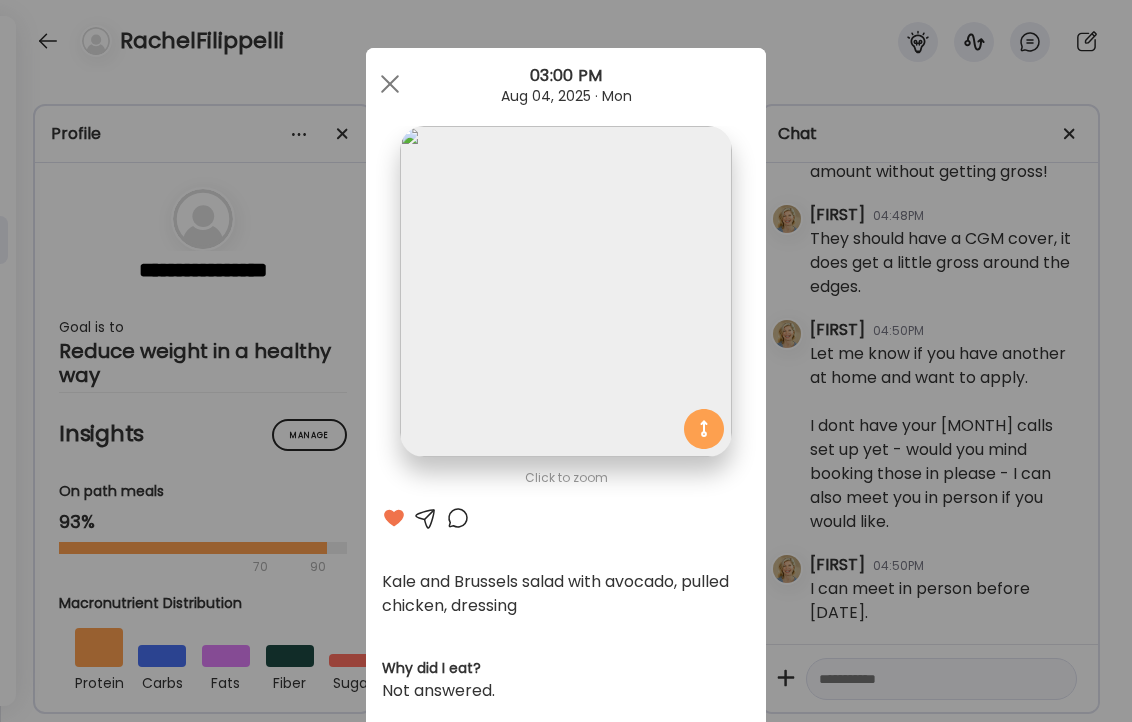 click at bounding box center [458, 518] 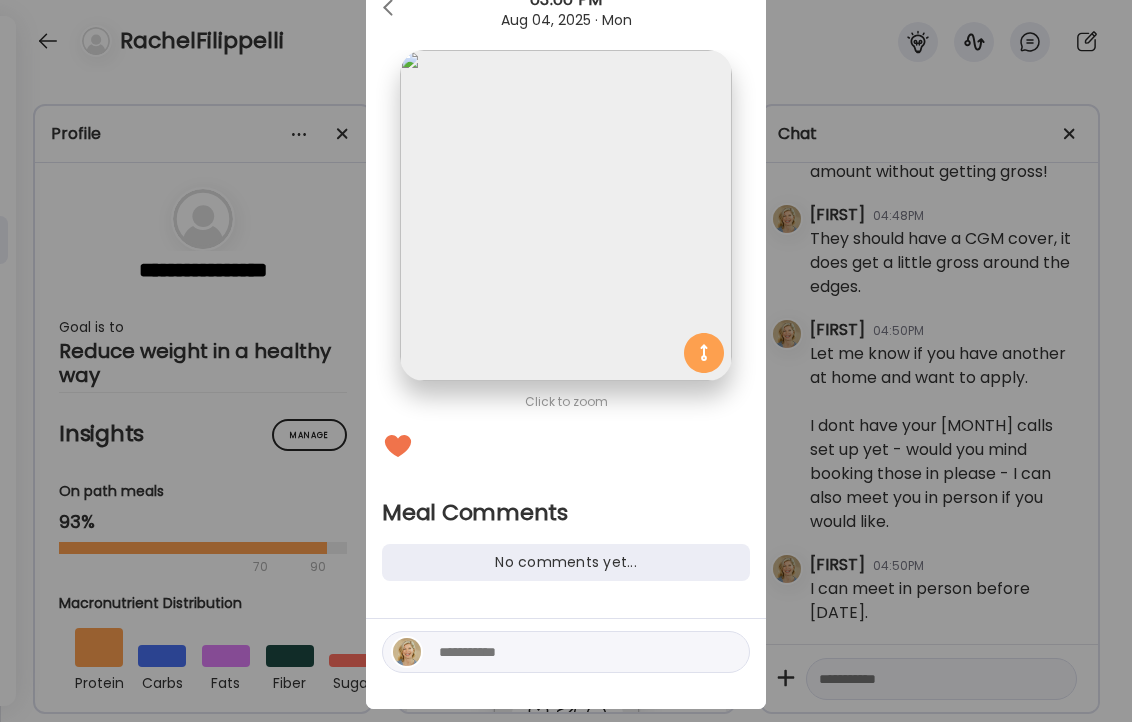 scroll, scrollTop: 77, scrollLeft: 0, axis: vertical 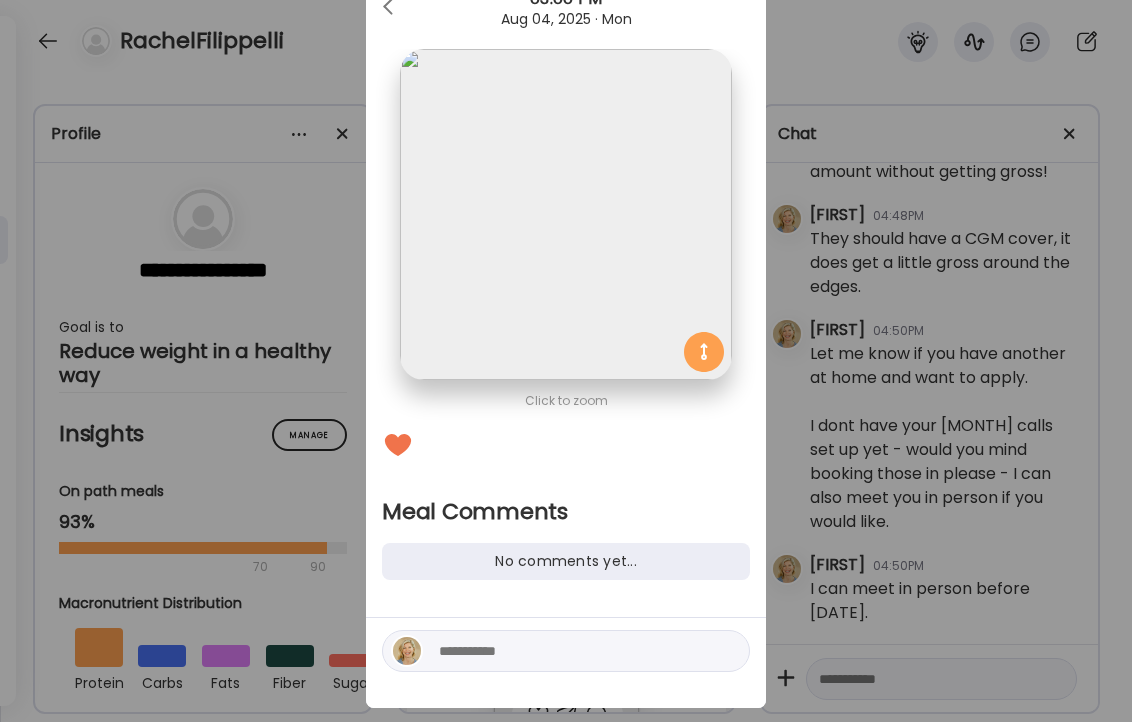 click at bounding box center [574, 651] 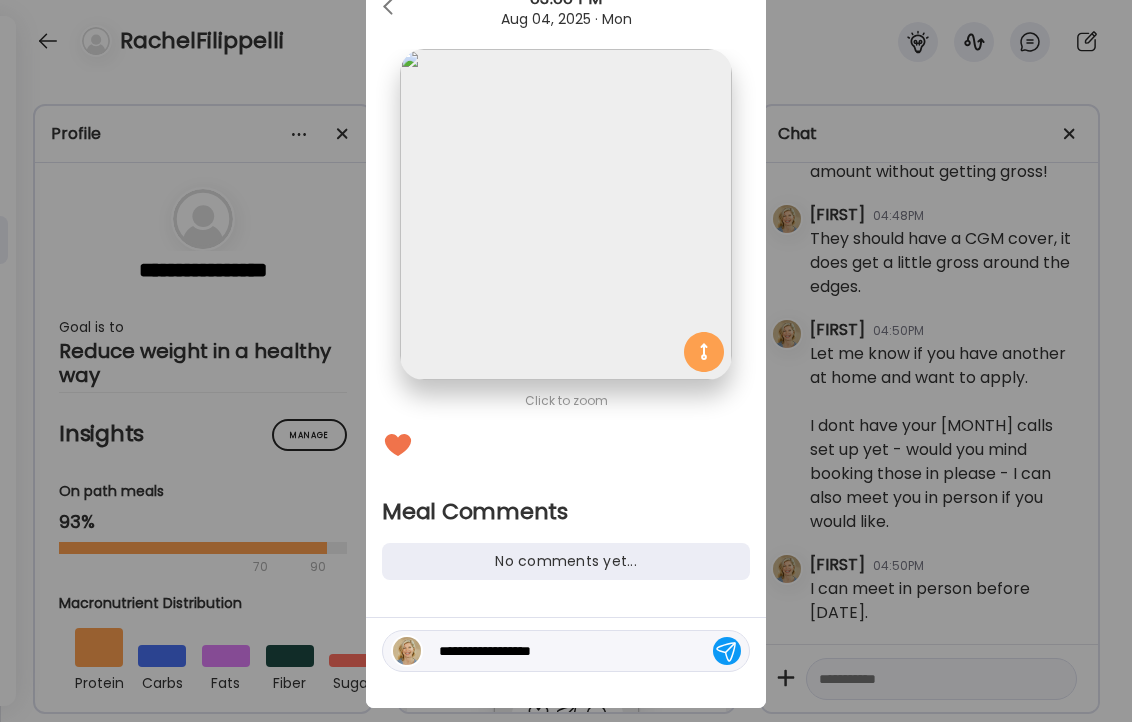 type on "**********" 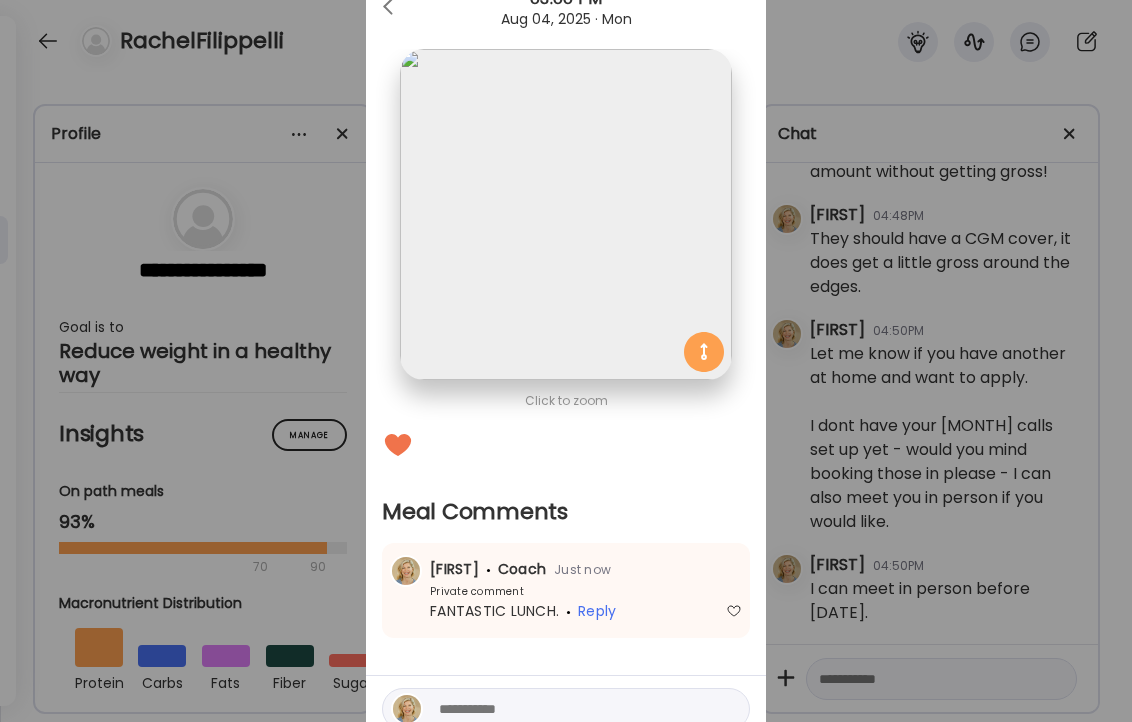 click on "Ate Coach Dashboard
Wahoo! It’s official
Take a moment to set up your Coach Profile to give your clients a smooth onboarding experience.
Skip Set up coach profile
Ate Coach Dashboard
1 Image 2 Message 3 Invite
Let’s get you quickly set up
Add a headshot or company logo for client recognition
Skip Next
Ate Coach Dashboard
1 Image 2 Message 3 Invite
Customize your welcome message
This page will be the first thing your clients will see. Add a welcome message to personalize their experience.
Header 32" at bounding box center [566, 361] 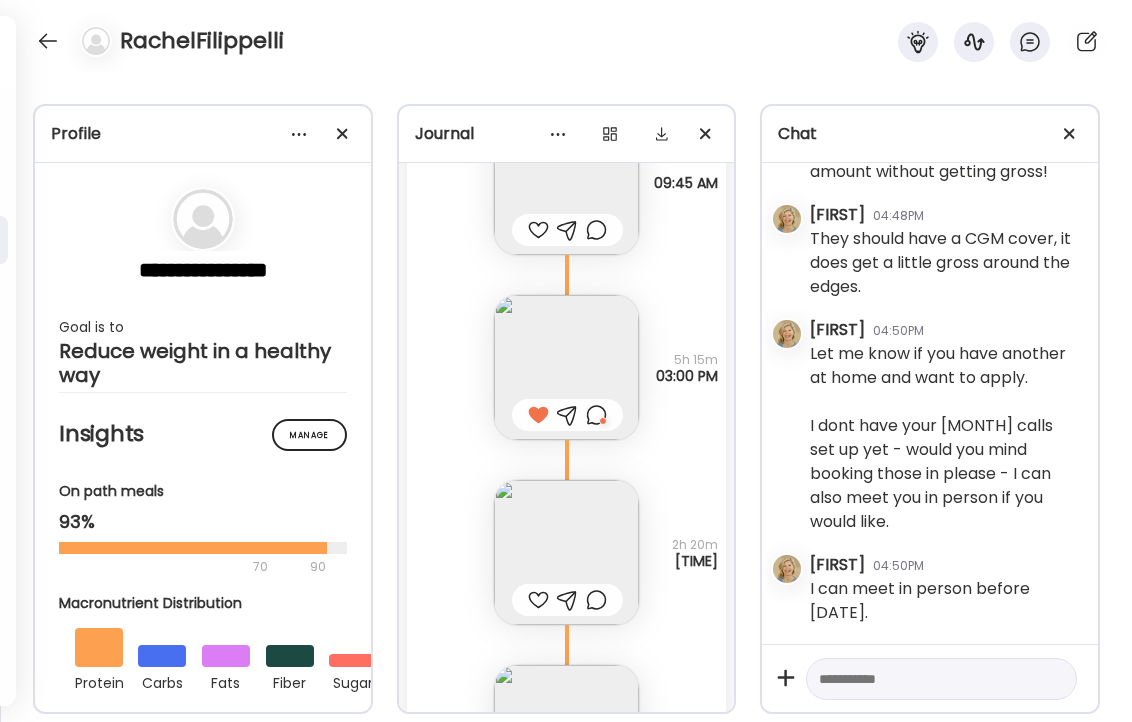 scroll, scrollTop: 39966, scrollLeft: 0, axis: vertical 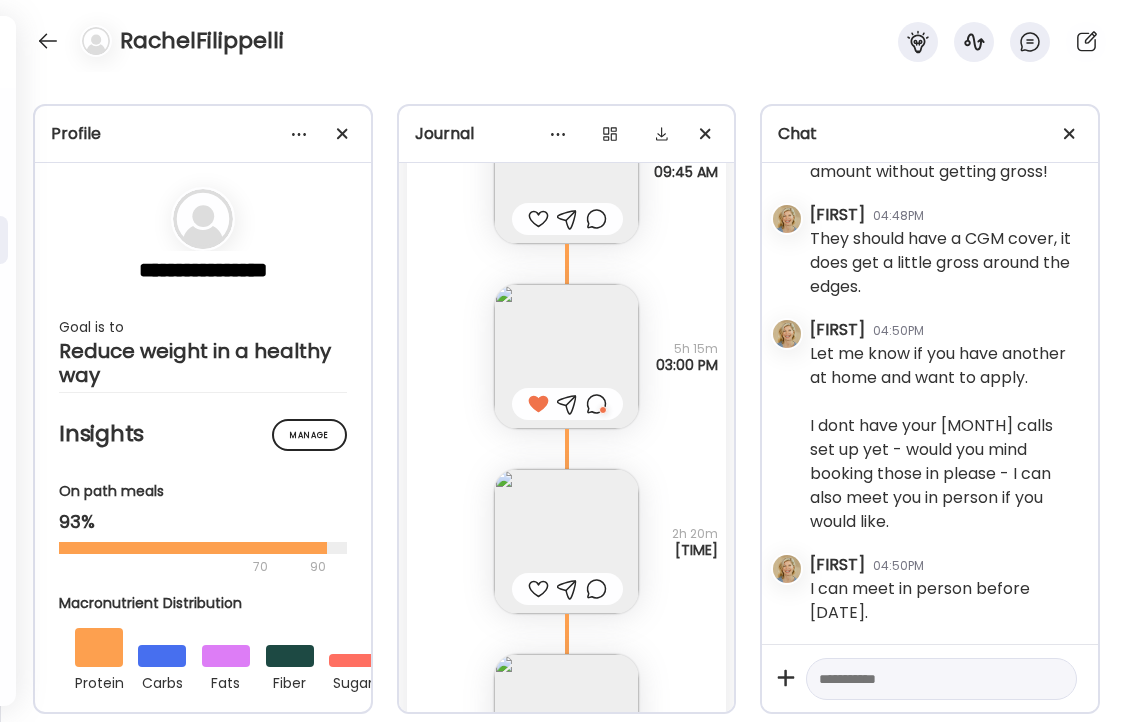 click at bounding box center [566, 541] 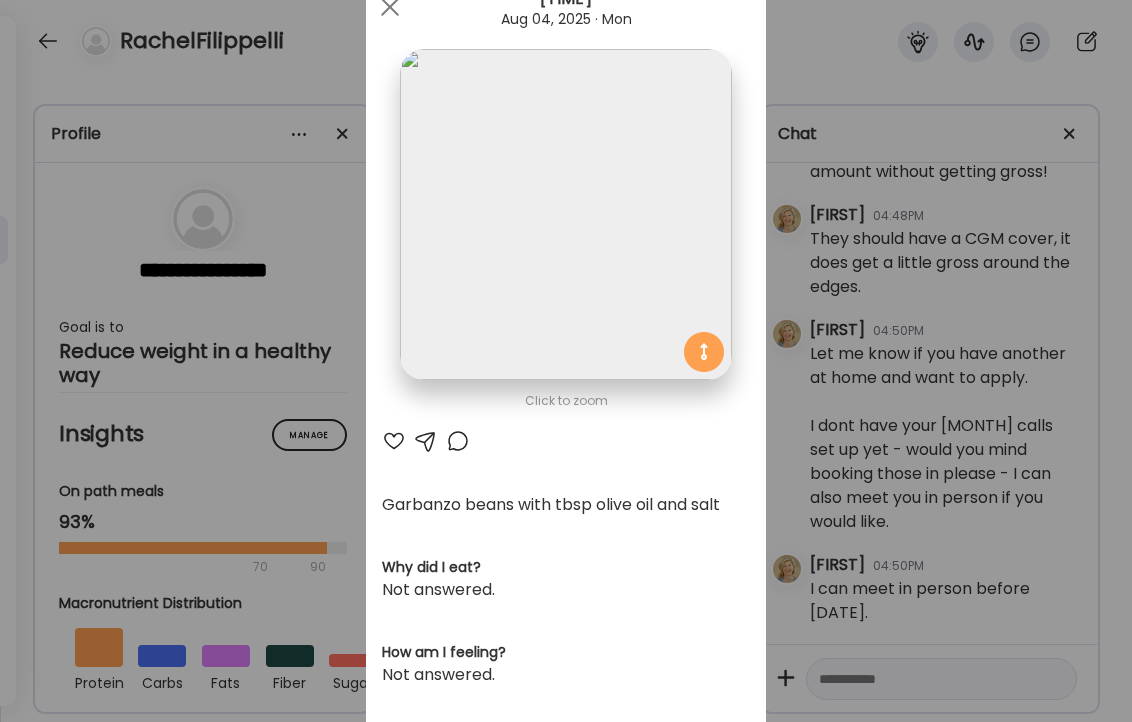 click at bounding box center (394, 441) 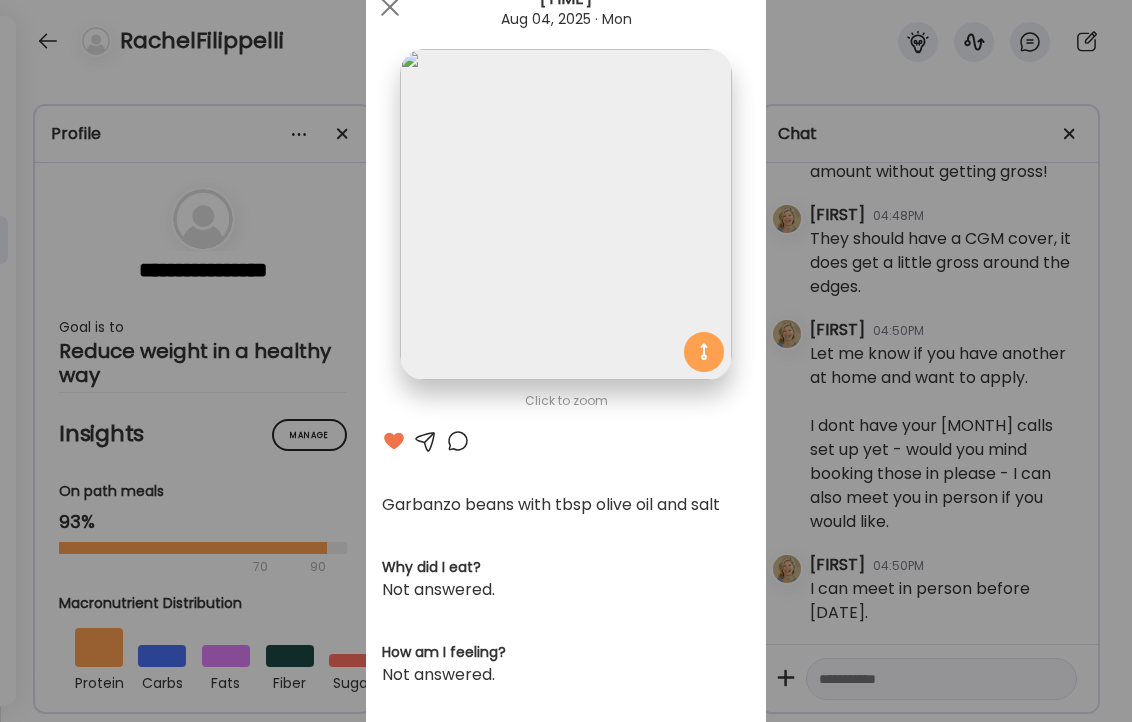 click at bounding box center [458, 441] 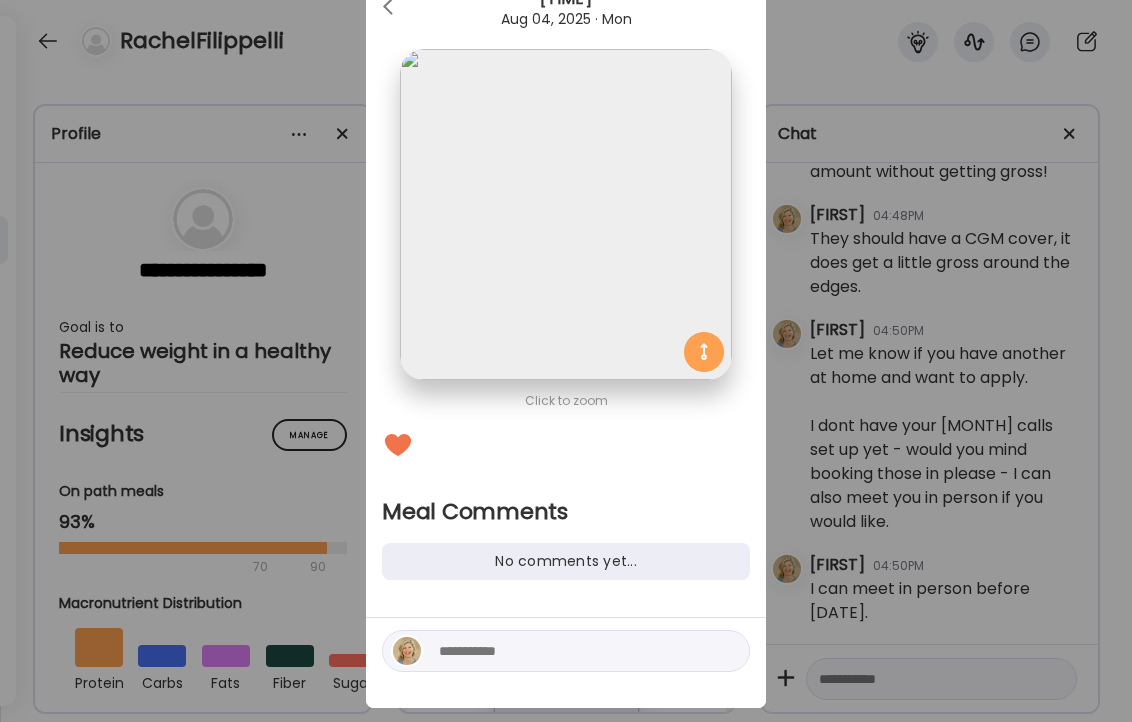 click at bounding box center [574, 651] 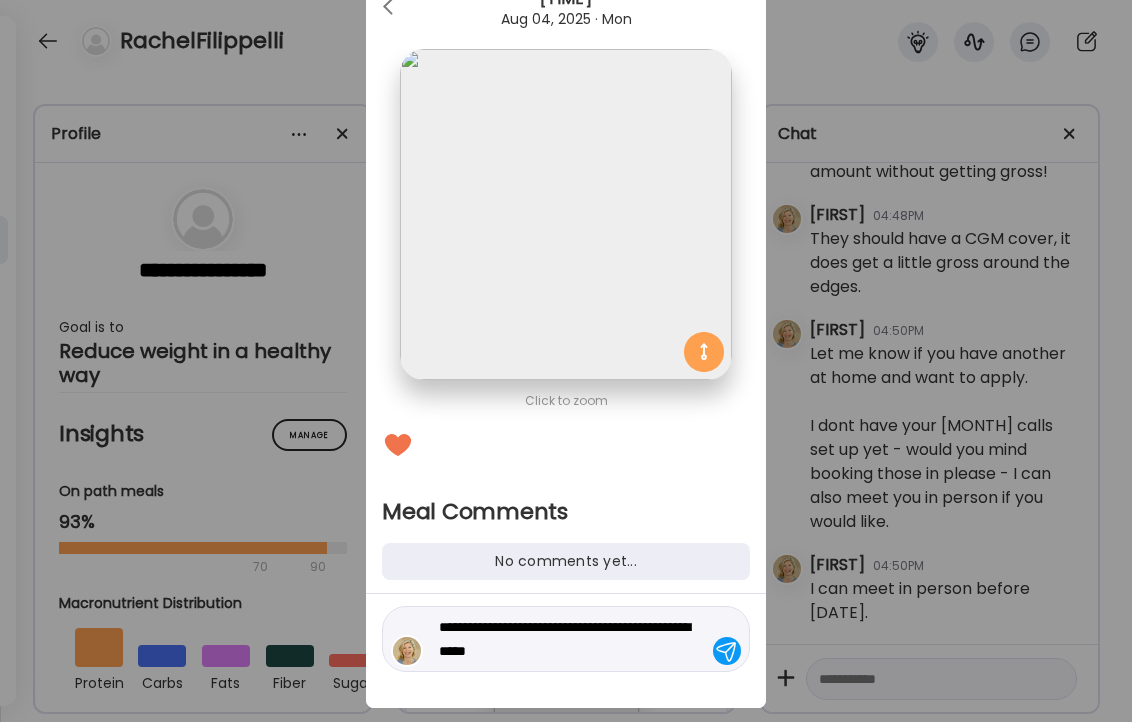 type on "**********" 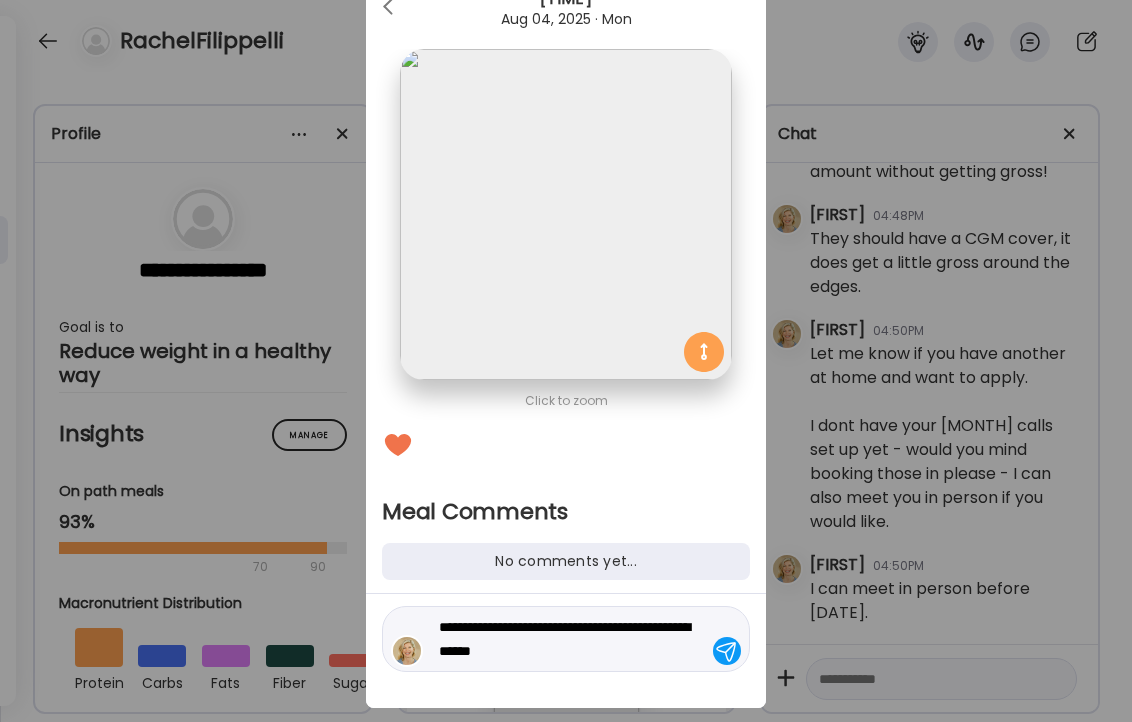 type 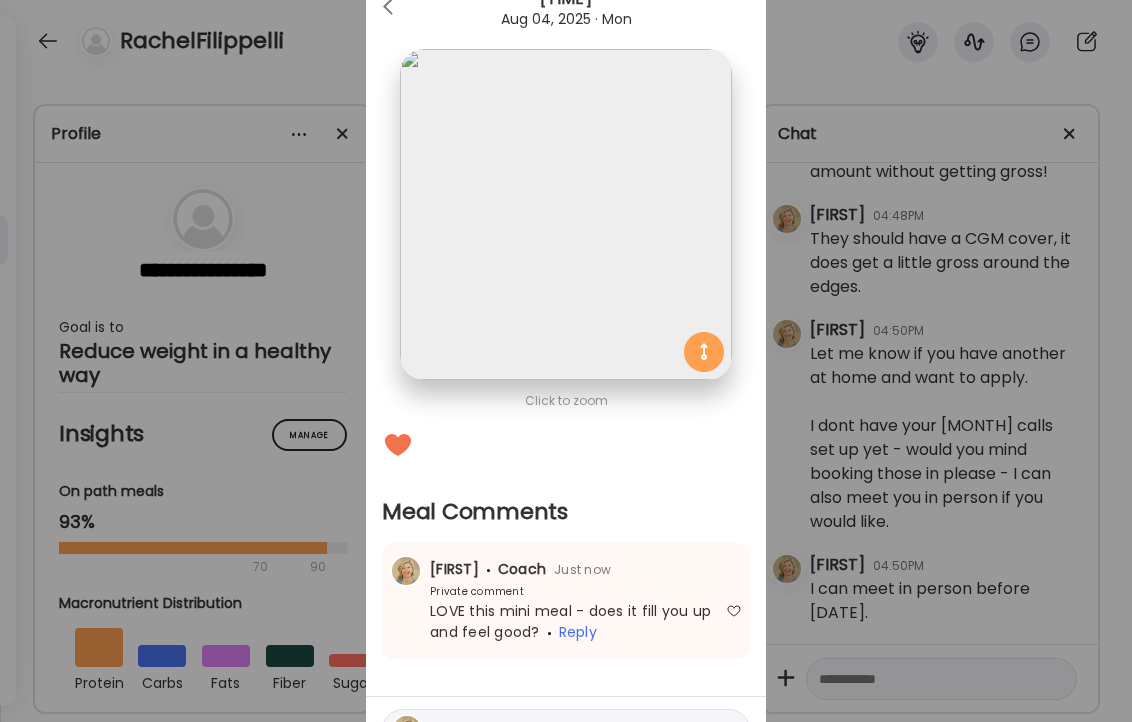 click on "Ate Coach Dashboard
Wahoo! It’s official
Take a moment to set up your Coach Profile to give your clients a smooth onboarding experience.
Skip Set up coach profile
Ate Coach Dashboard
1 Image 2 Message 3 Invite
Let’s get you quickly set up
Add a headshot or company logo for client recognition
Skip Next
Ate Coach Dashboard
1 Image 2 Message 3 Invite
Customize your welcome message
This page will be the first thing your clients will see. Add a welcome message to personalize their experience.
Header 32" at bounding box center [566, 361] 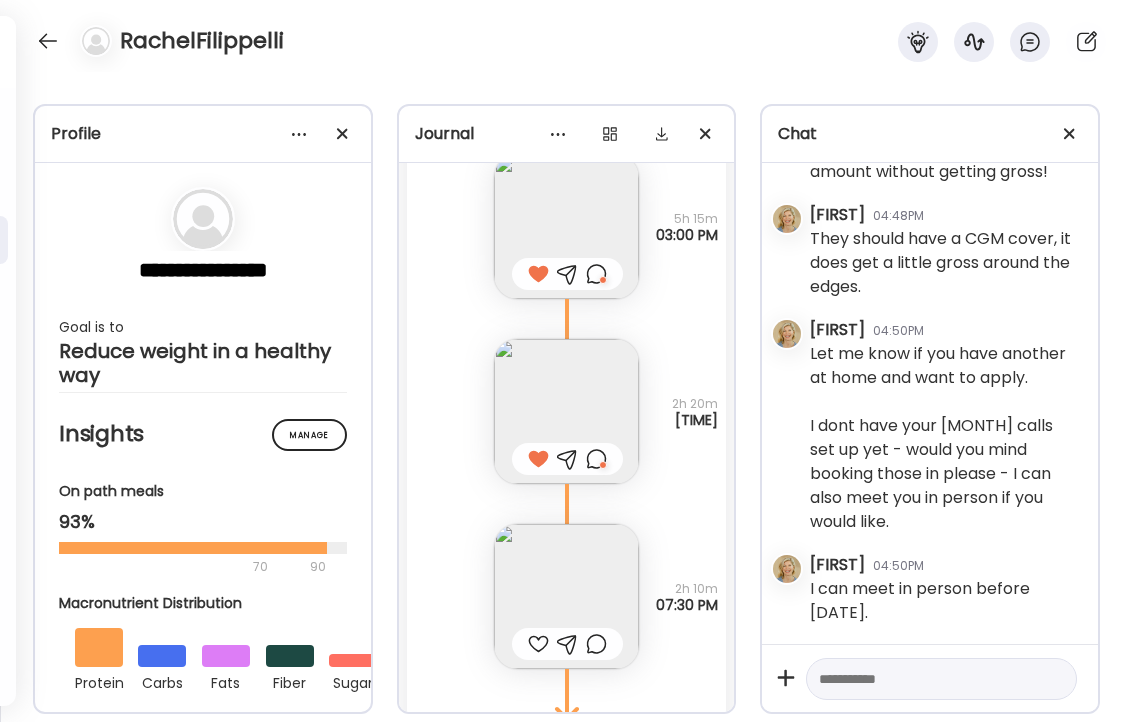 scroll, scrollTop: 40101, scrollLeft: 0, axis: vertical 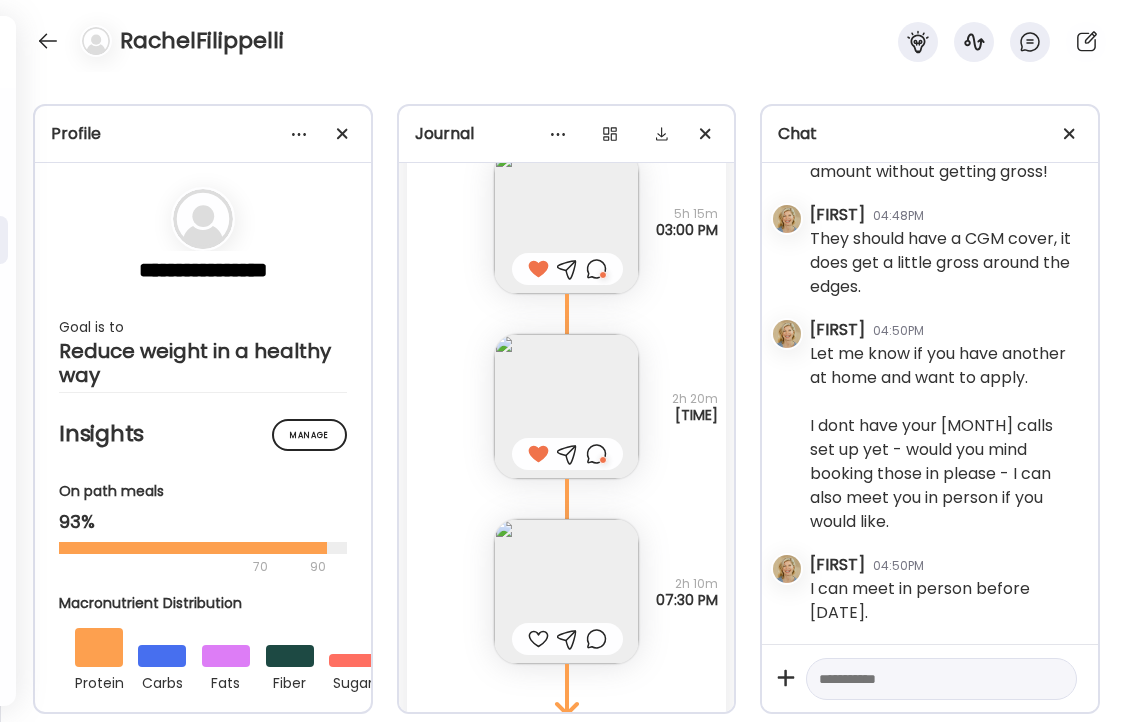 click at bounding box center [566, 591] 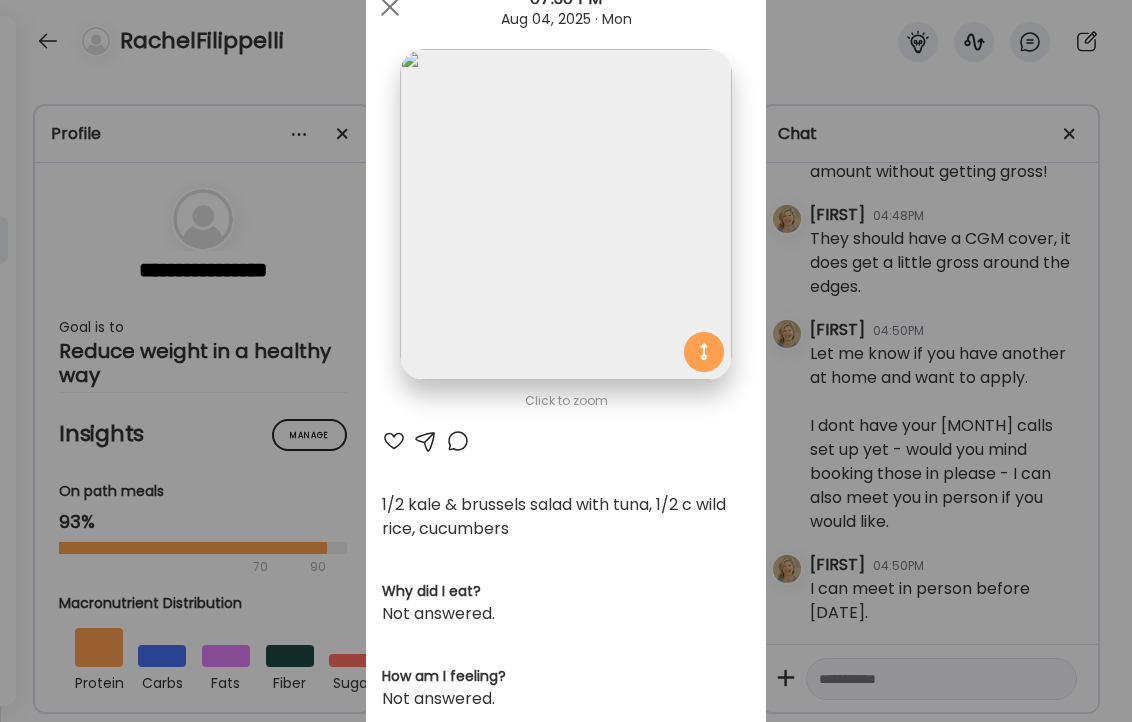 click at bounding box center [394, 441] 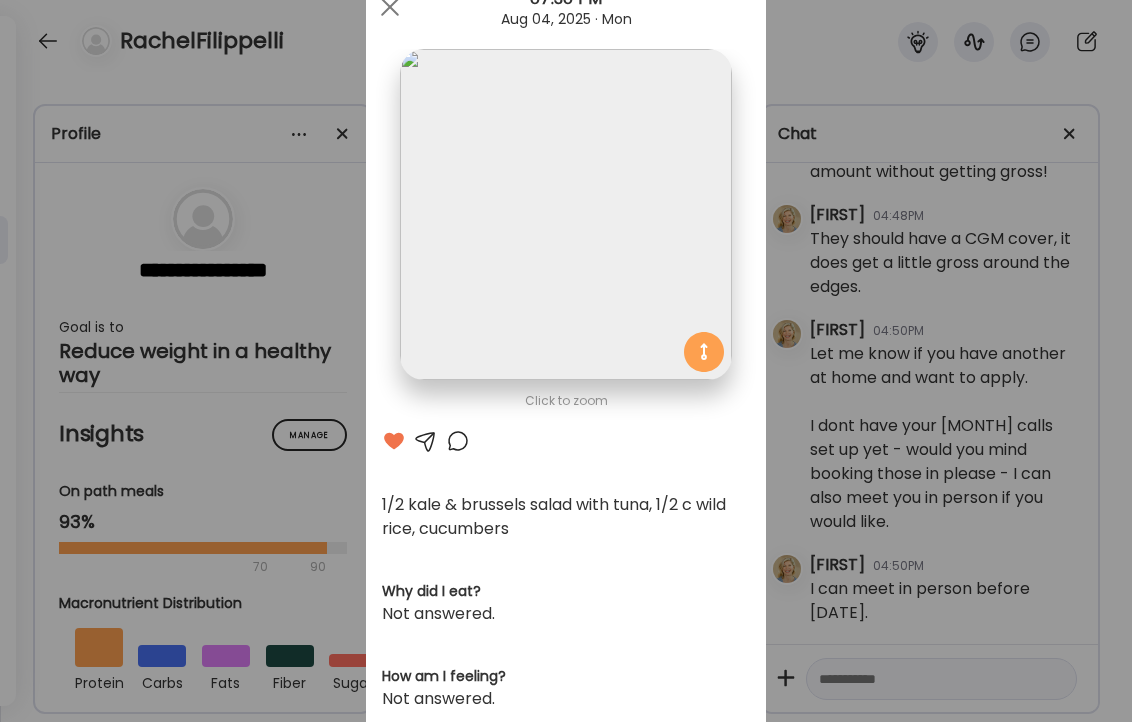 click on "Ate Coach Dashboard
Wahoo! It’s official
Take a moment to set up your Coach Profile to give your clients a smooth onboarding experience.
Skip Set up coach profile
Ate Coach Dashboard
1 Image 2 Message 3 Invite
Let’s get you quickly set up
Add a headshot or company logo for client recognition
Skip Next
Ate Coach Dashboard
1 Image 2 Message 3 Invite
Customize your welcome message
This page will be the first thing your clients will see. Add a welcome message to personalize their experience.
Header 32" at bounding box center (566, 361) 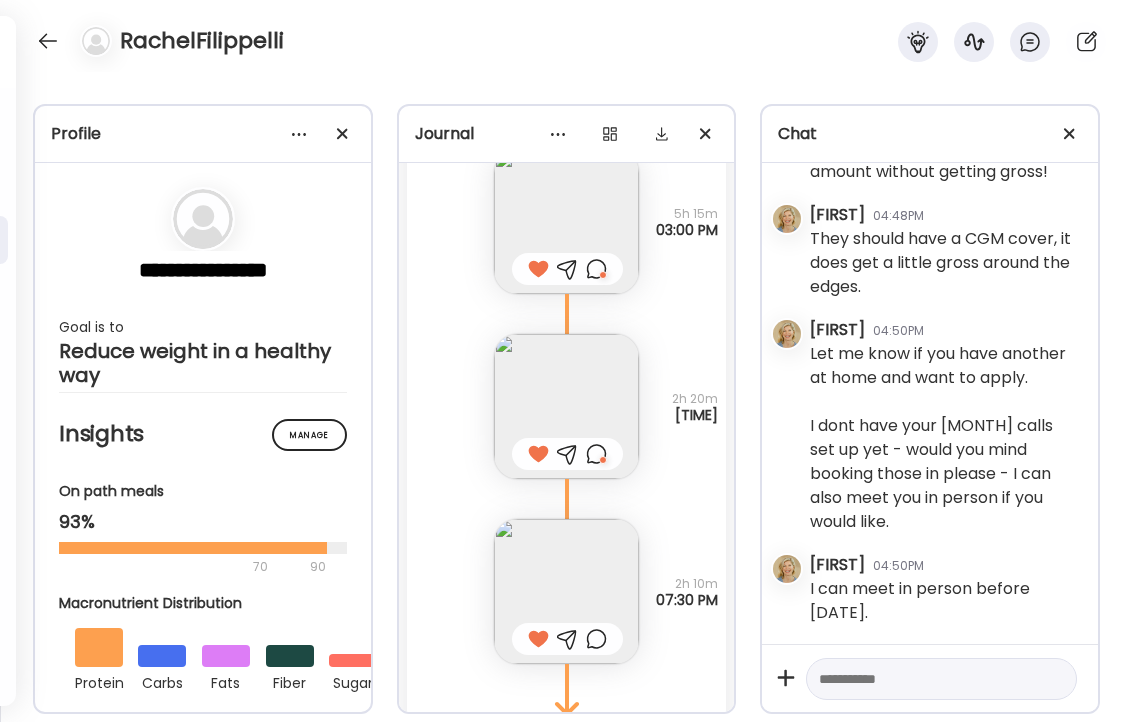 click at bounding box center [941, 679] 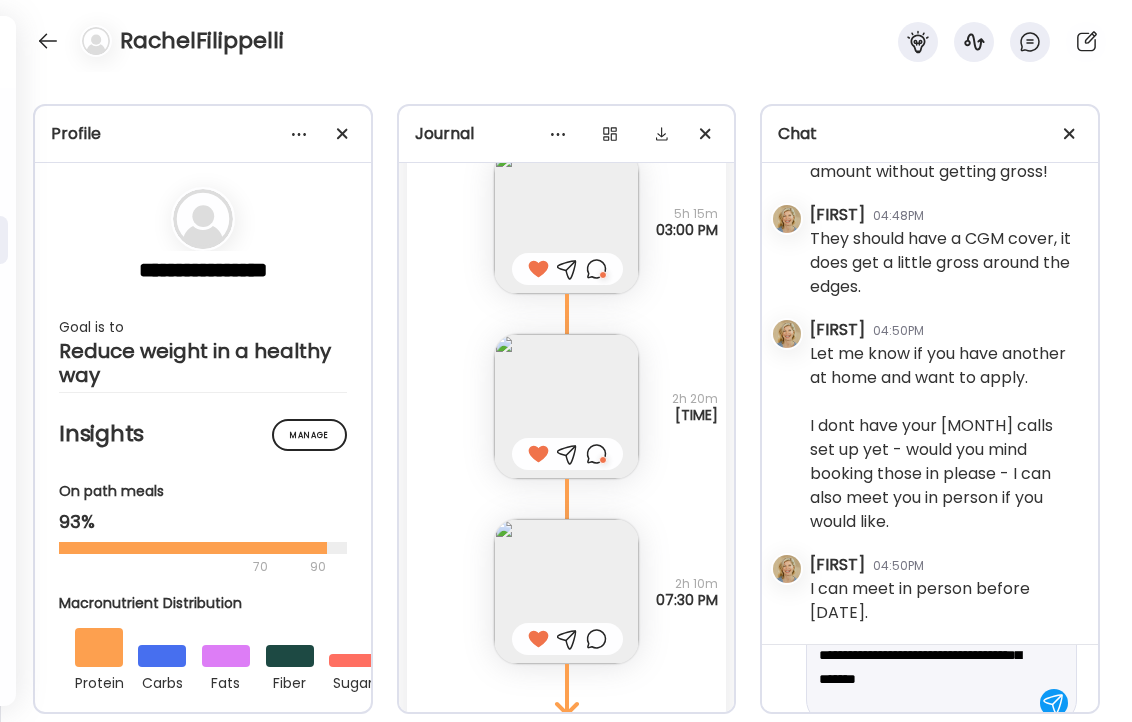 scroll, scrollTop: 71, scrollLeft: 0, axis: vertical 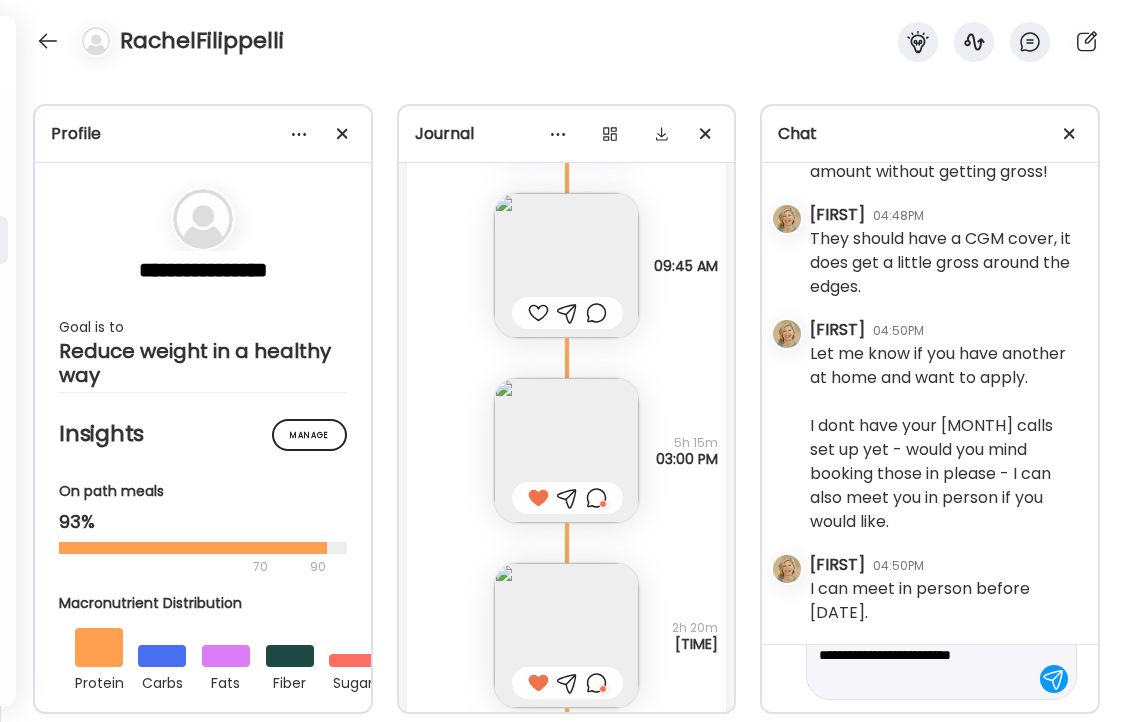 click at bounding box center [566, 450] 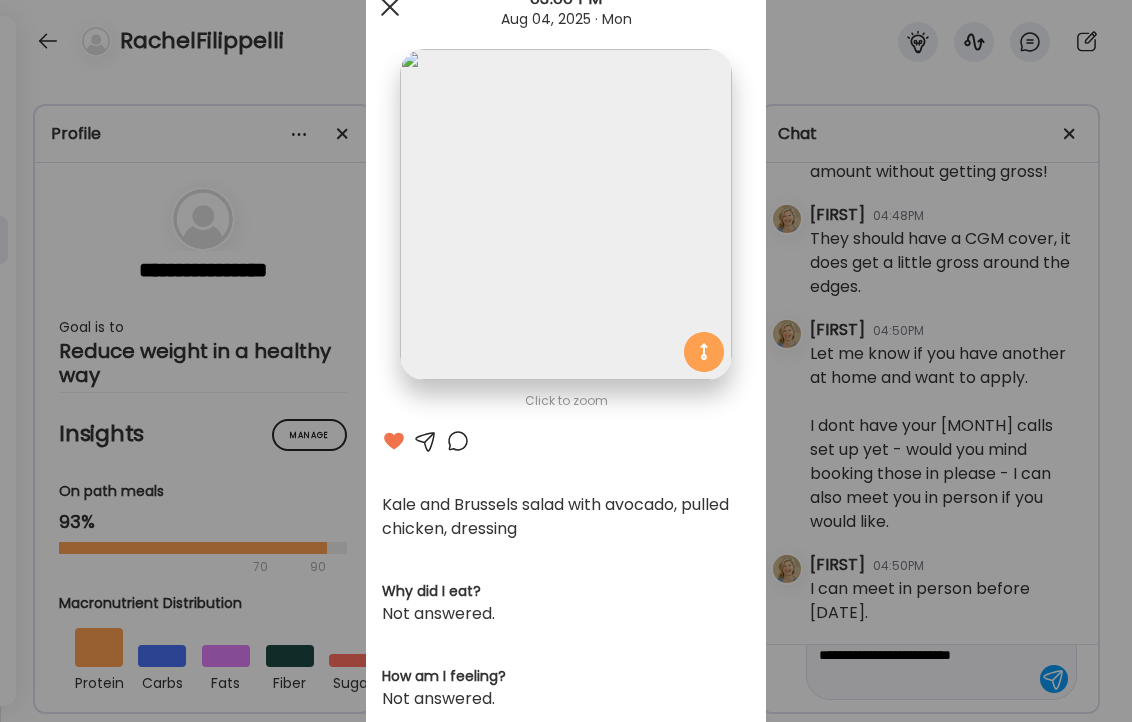 click at bounding box center (390, 7) 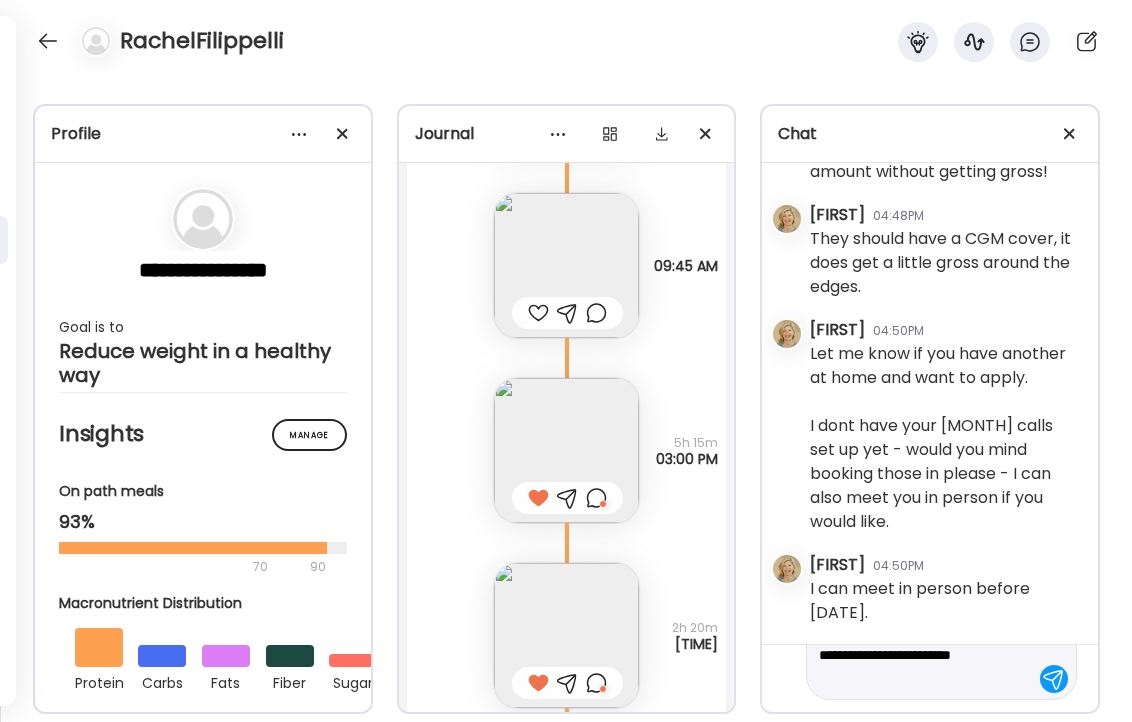 click on "**********" at bounding box center [923, 643] 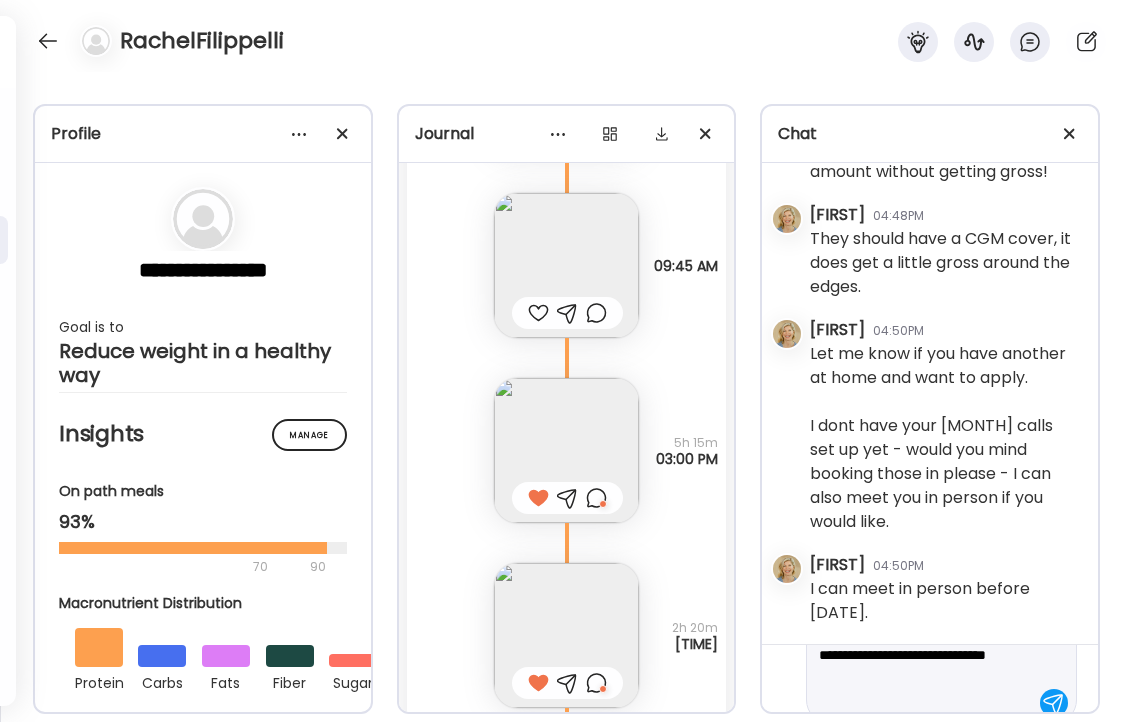 scroll, scrollTop: 95, scrollLeft: 0, axis: vertical 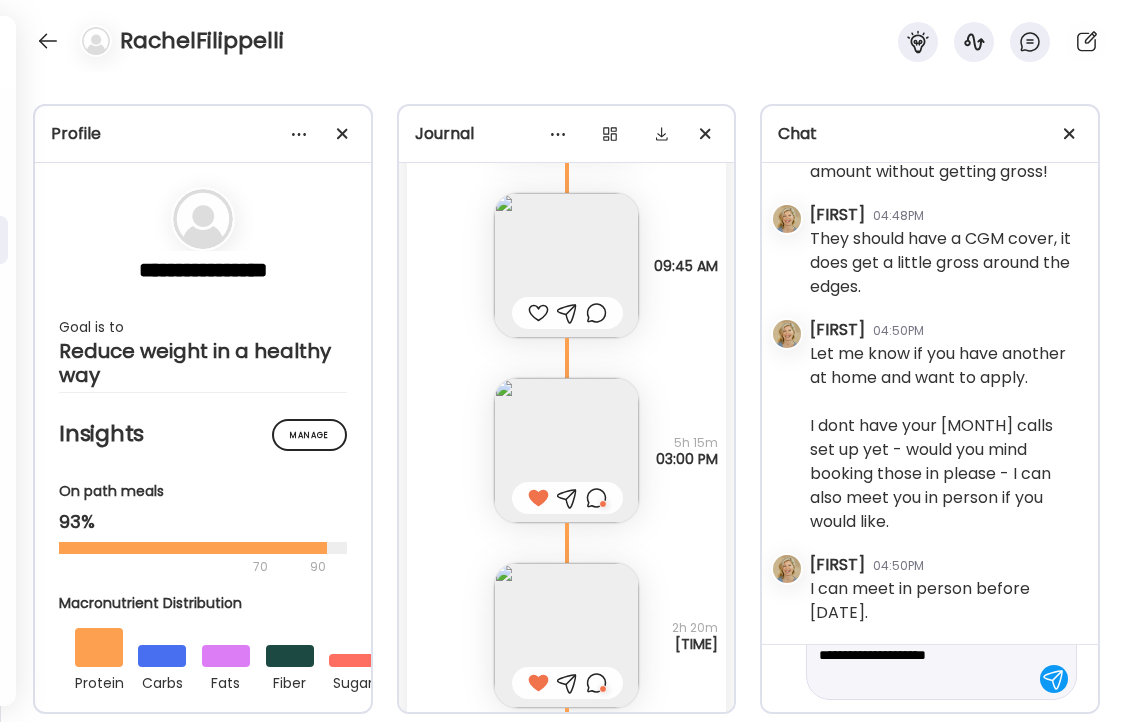 type on "**********" 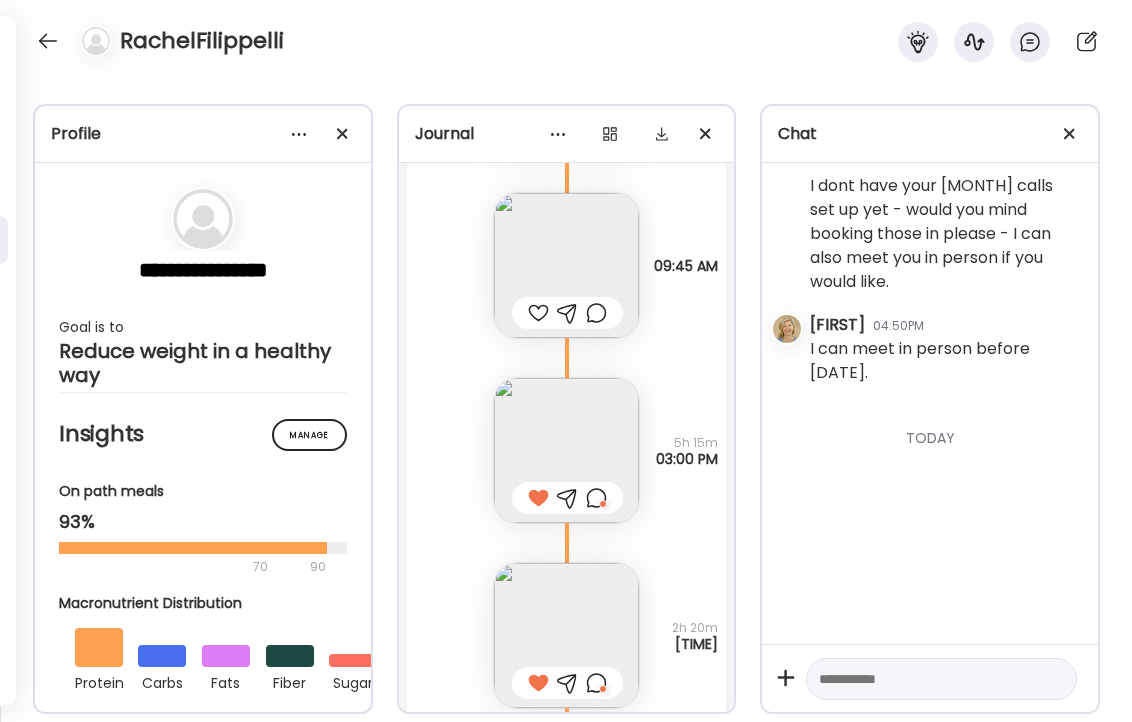 scroll, scrollTop: 0, scrollLeft: 0, axis: both 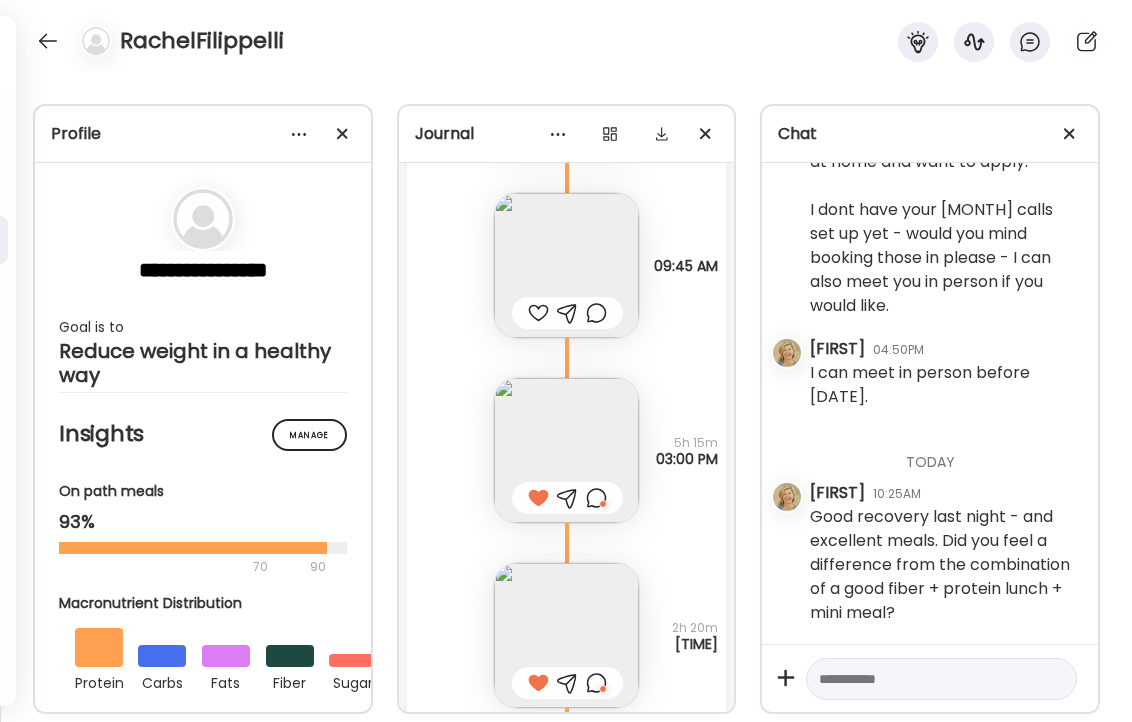 click at bounding box center [923, 679] 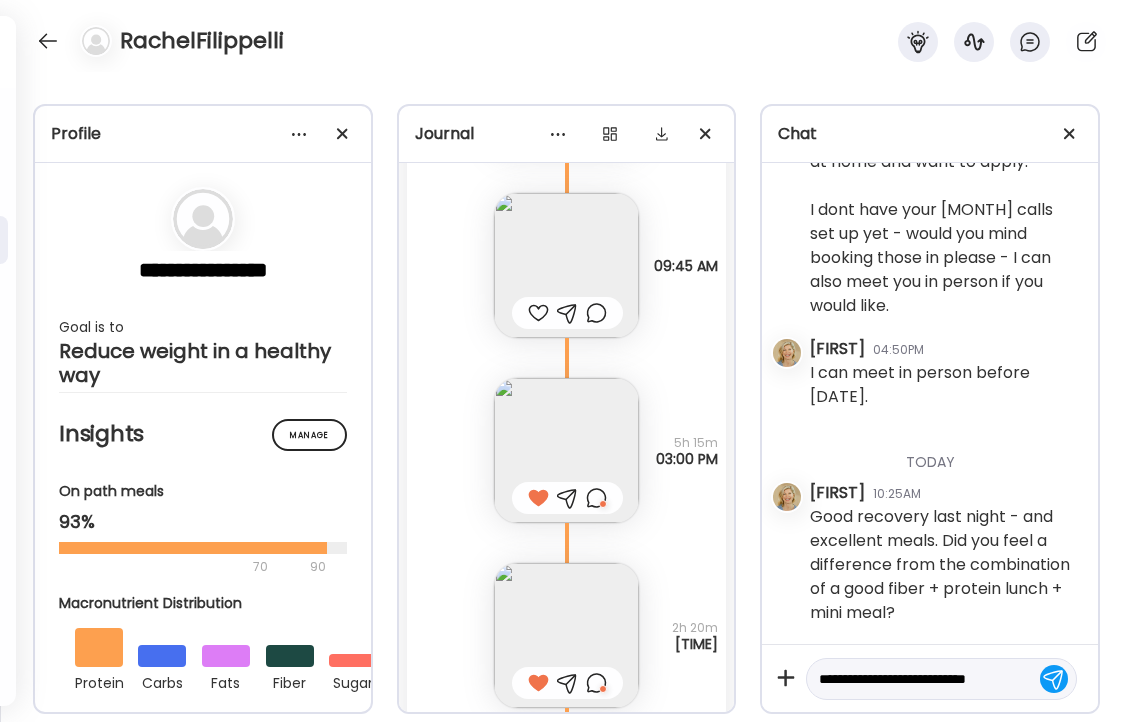 scroll, scrollTop: 23, scrollLeft: 0, axis: vertical 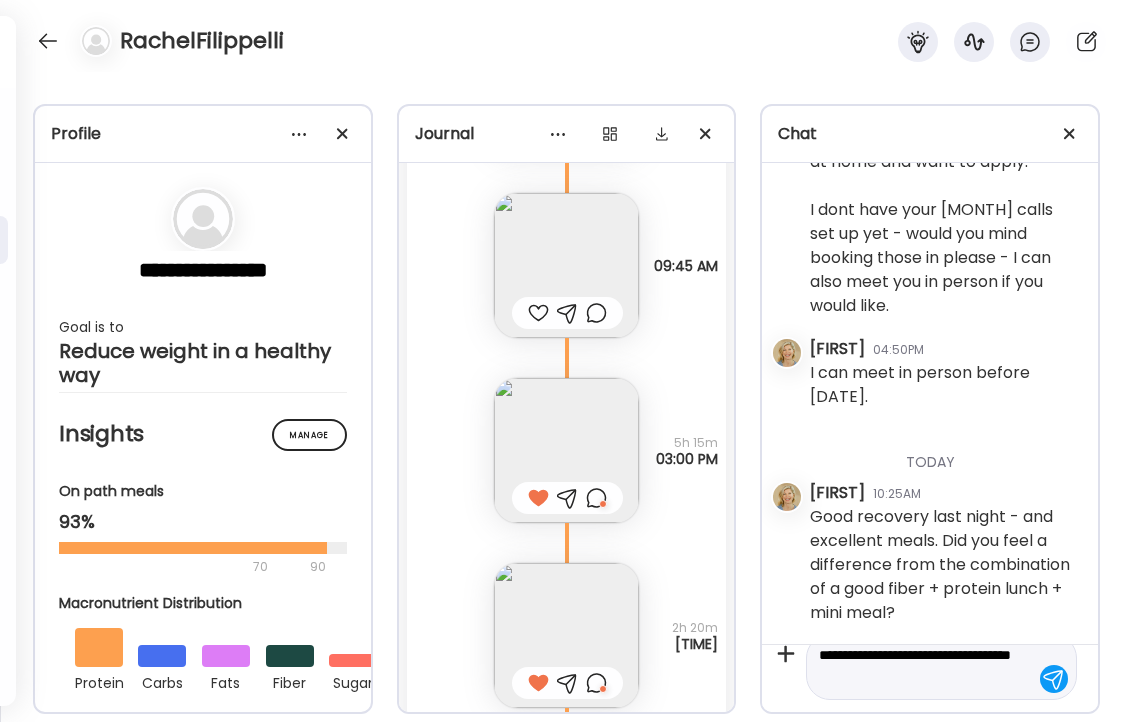 type on "**********" 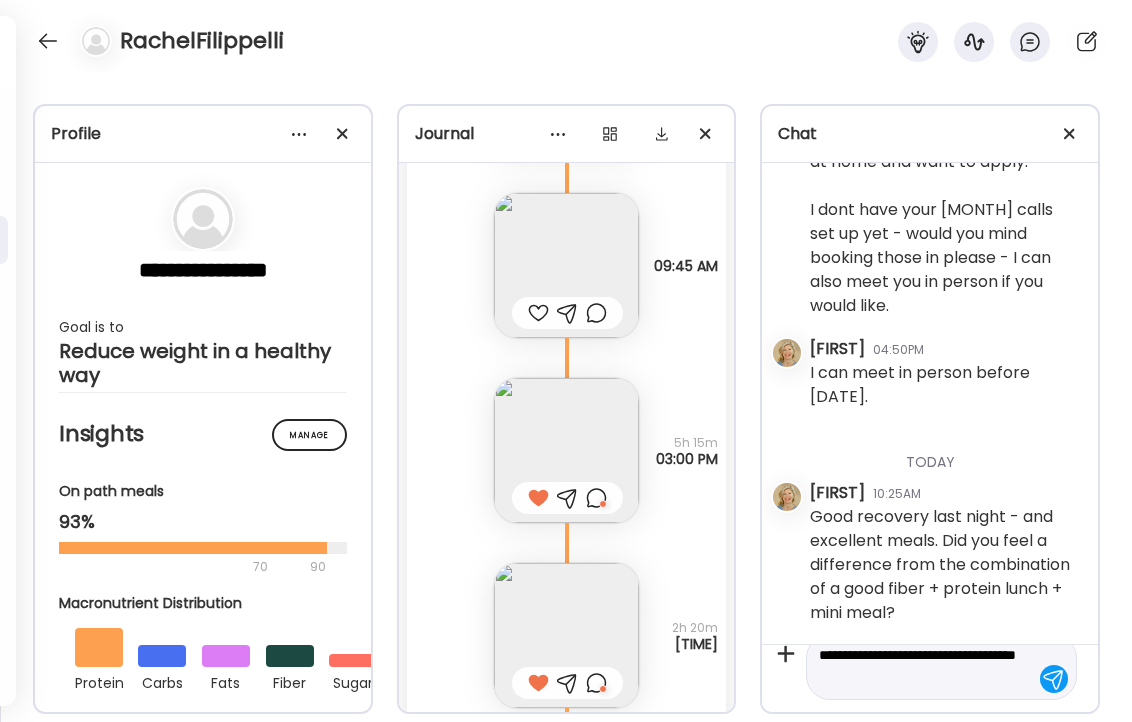 type 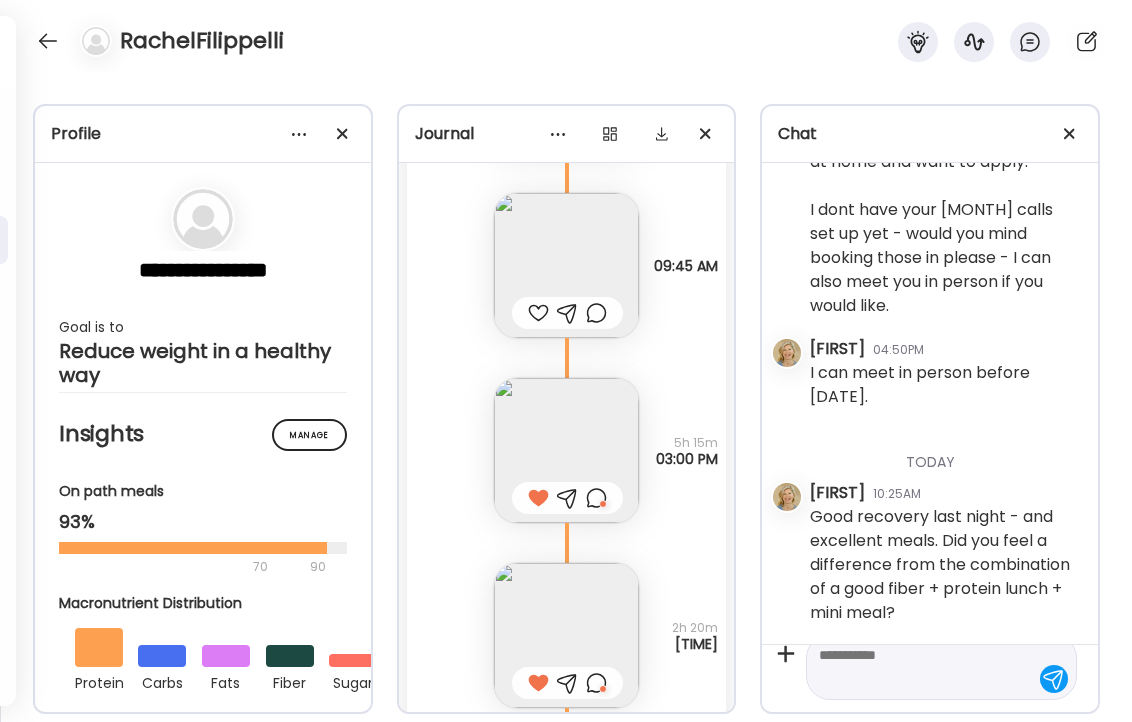 scroll, scrollTop: 0, scrollLeft: 0, axis: both 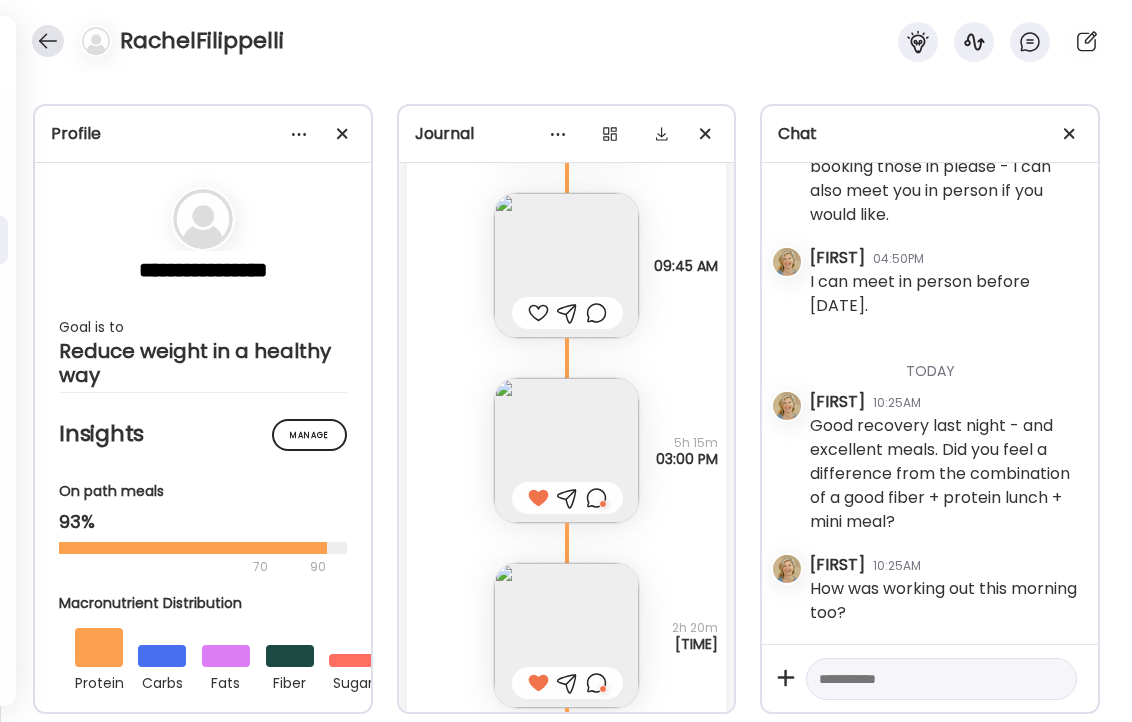 click at bounding box center (48, 41) 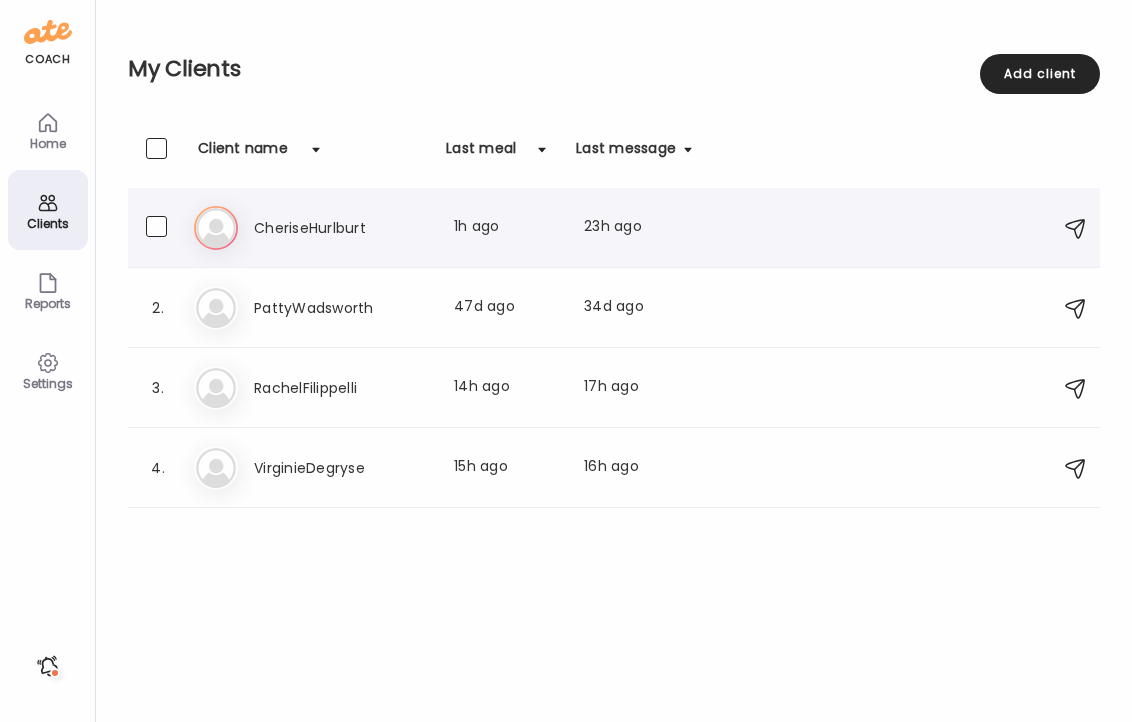 click on "CheriseHurlburt" at bounding box center (342, 228) 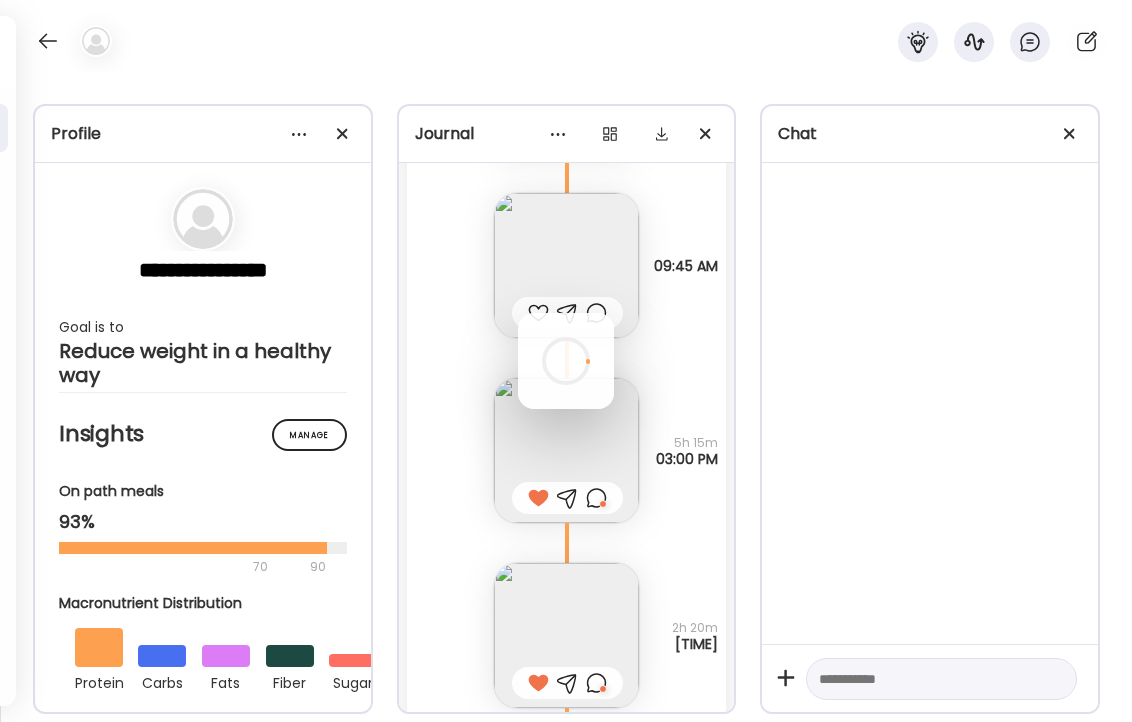 scroll, scrollTop: 0, scrollLeft: 0, axis: both 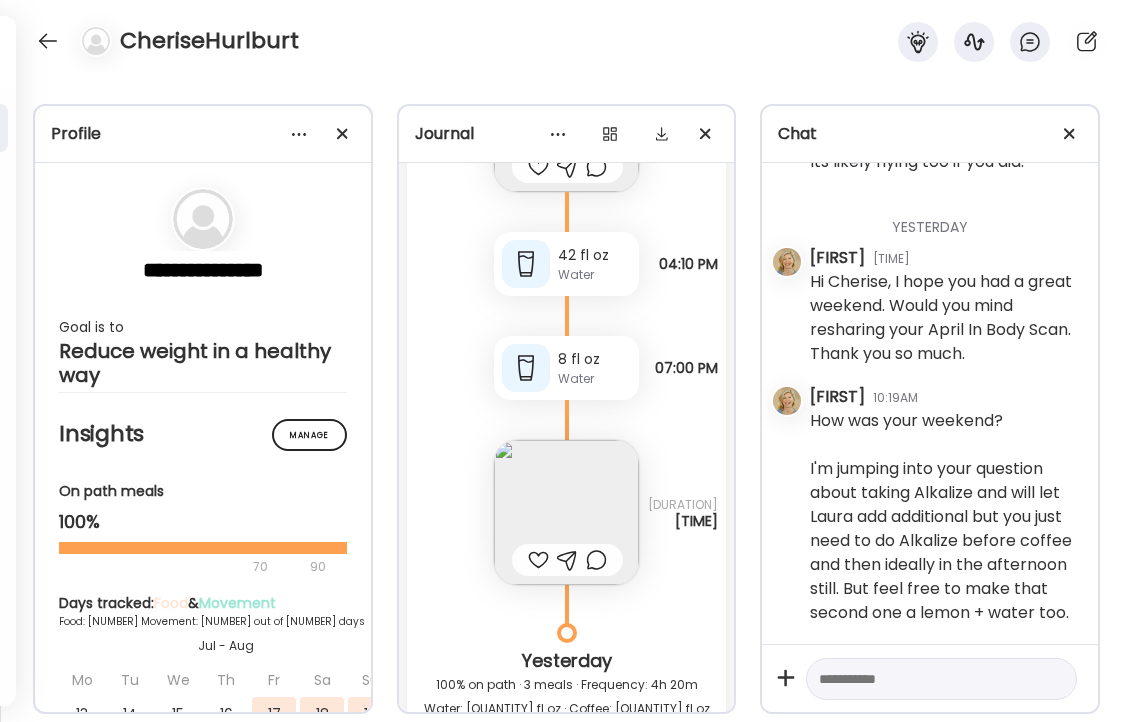 click at bounding box center [566, 512] 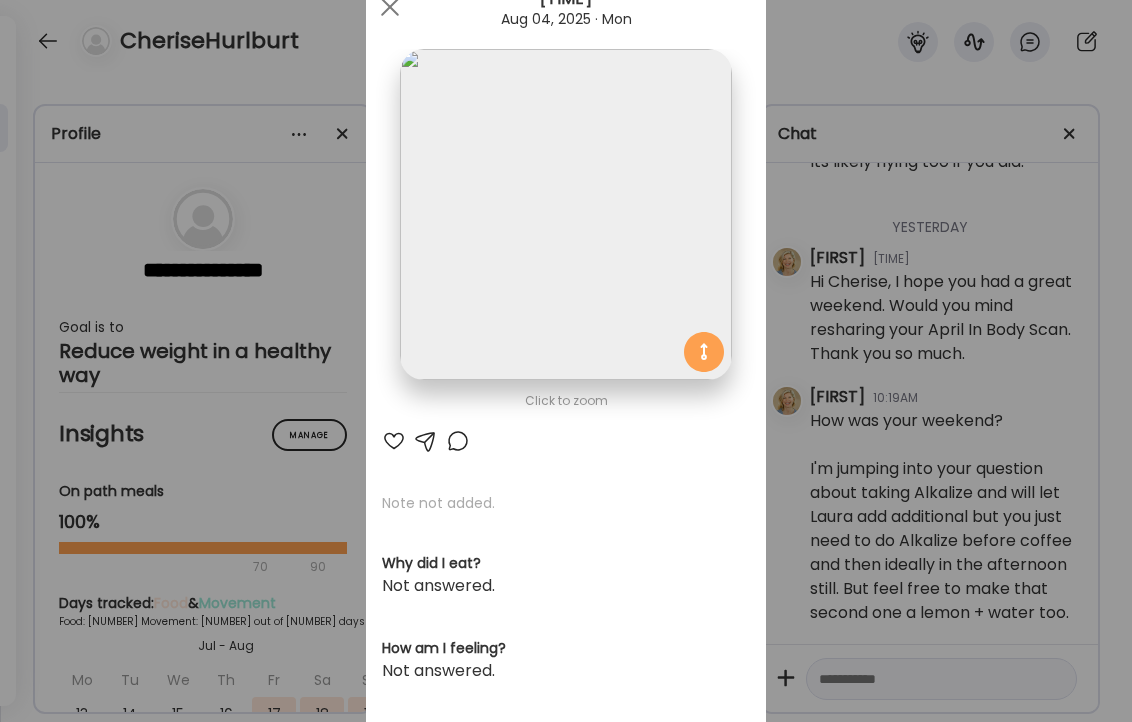 click at bounding box center (394, 441) 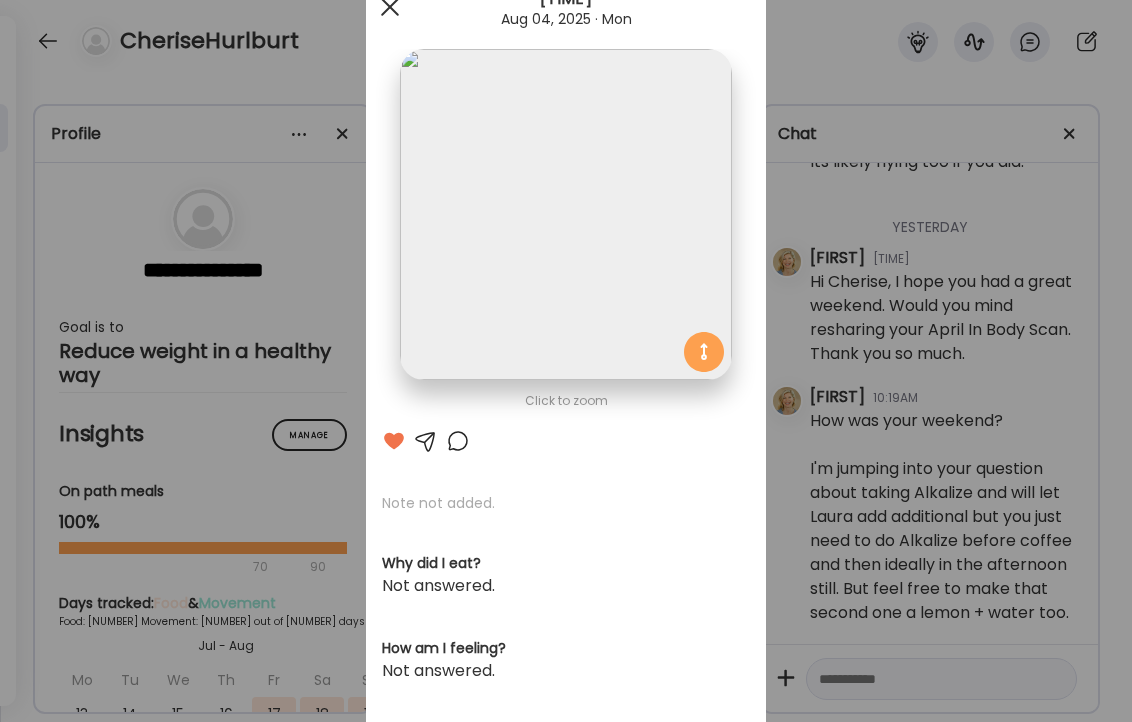 click at bounding box center (390, 7) 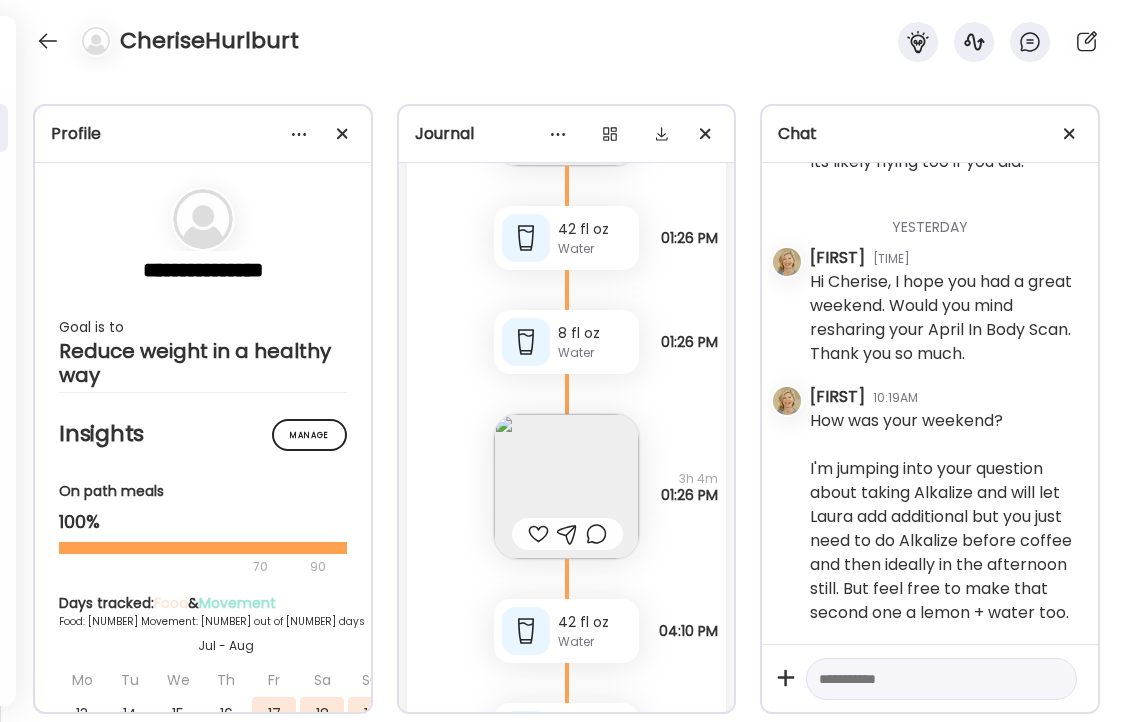 scroll, scrollTop: 28532, scrollLeft: 0, axis: vertical 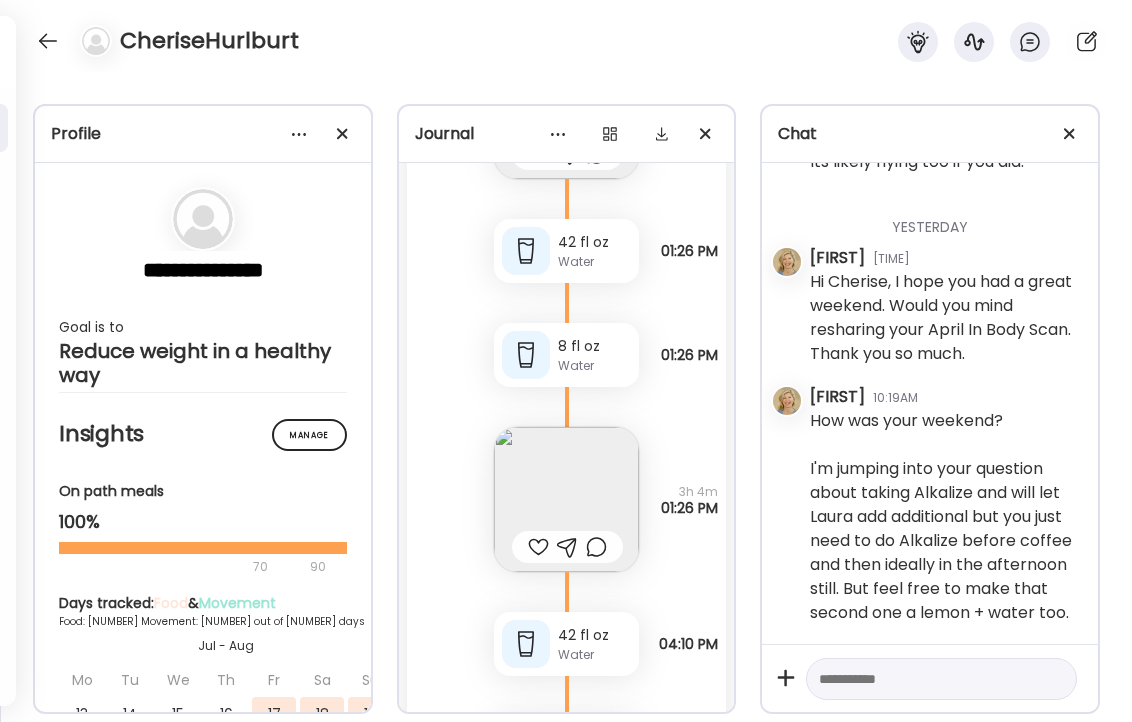 click at bounding box center (566, 499) 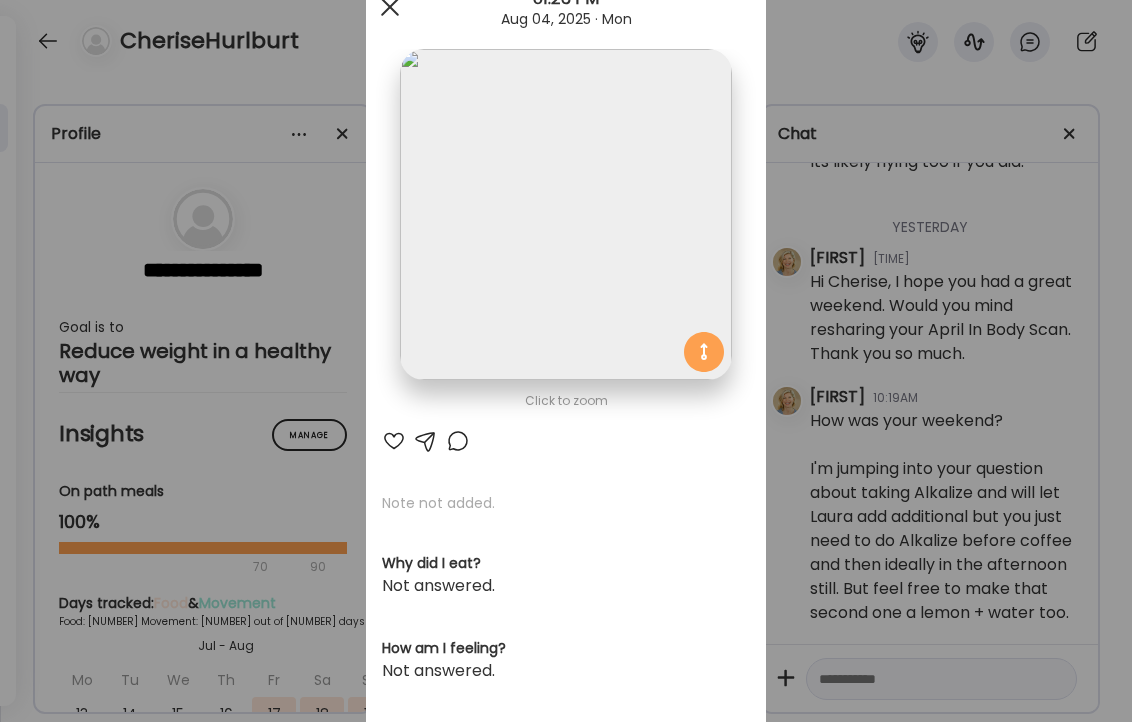 click at bounding box center (390, 7) 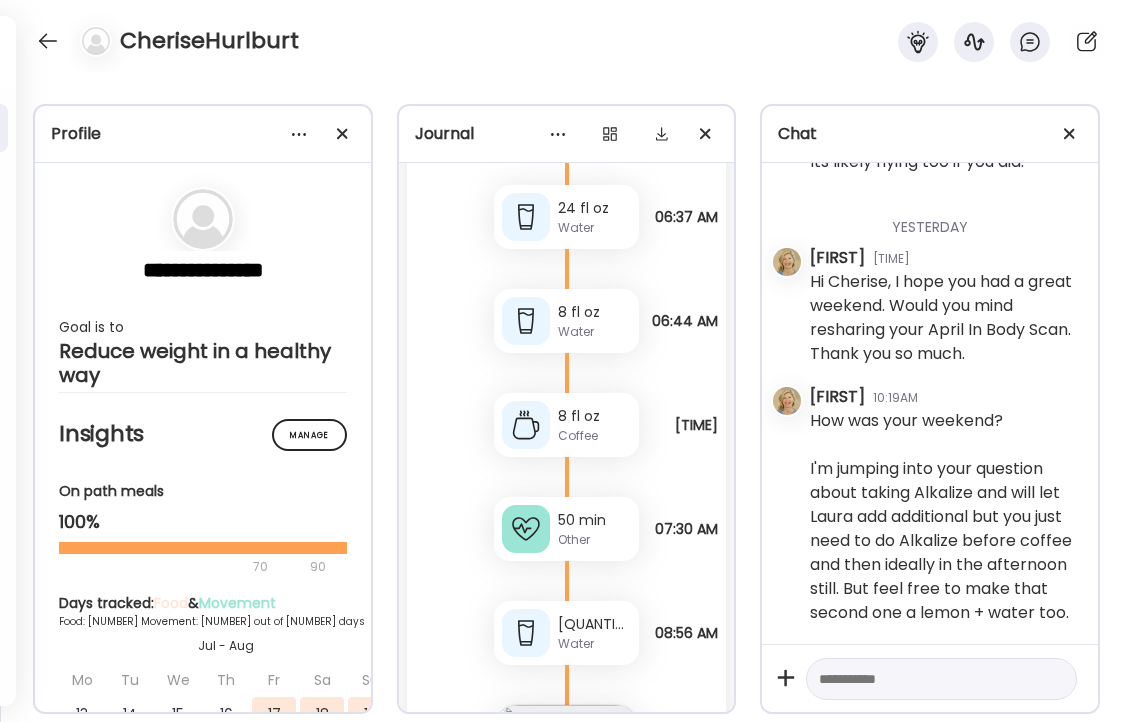 scroll, scrollTop: 29866, scrollLeft: 0, axis: vertical 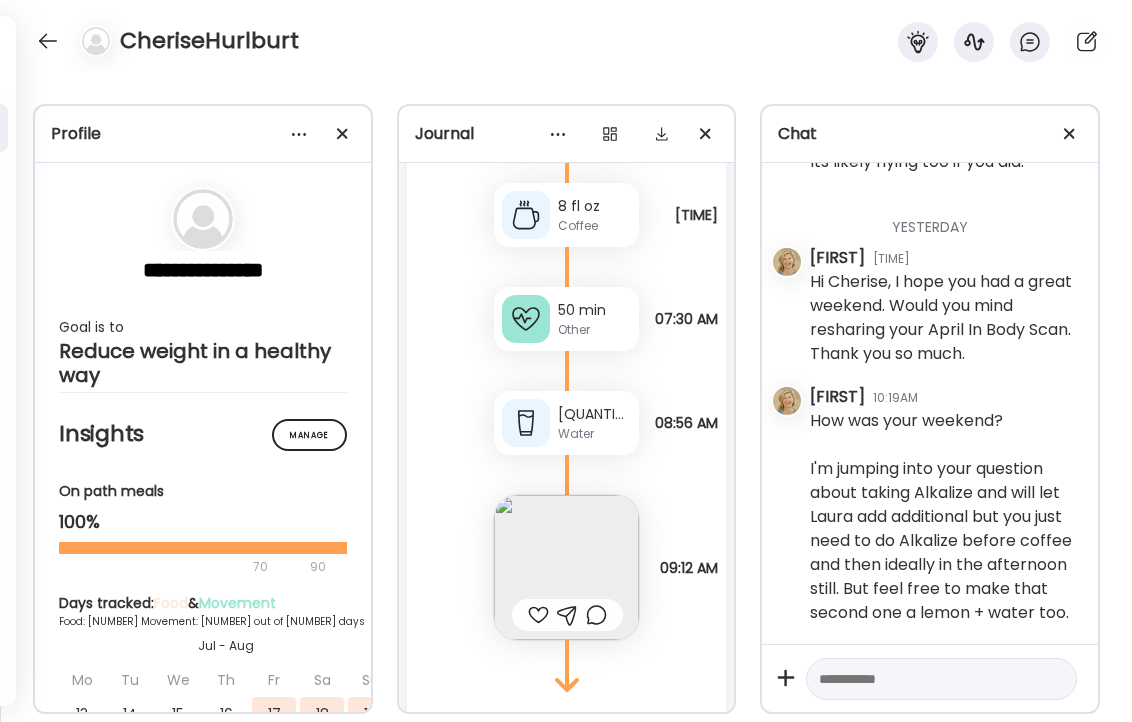 click at bounding box center (538, 615) 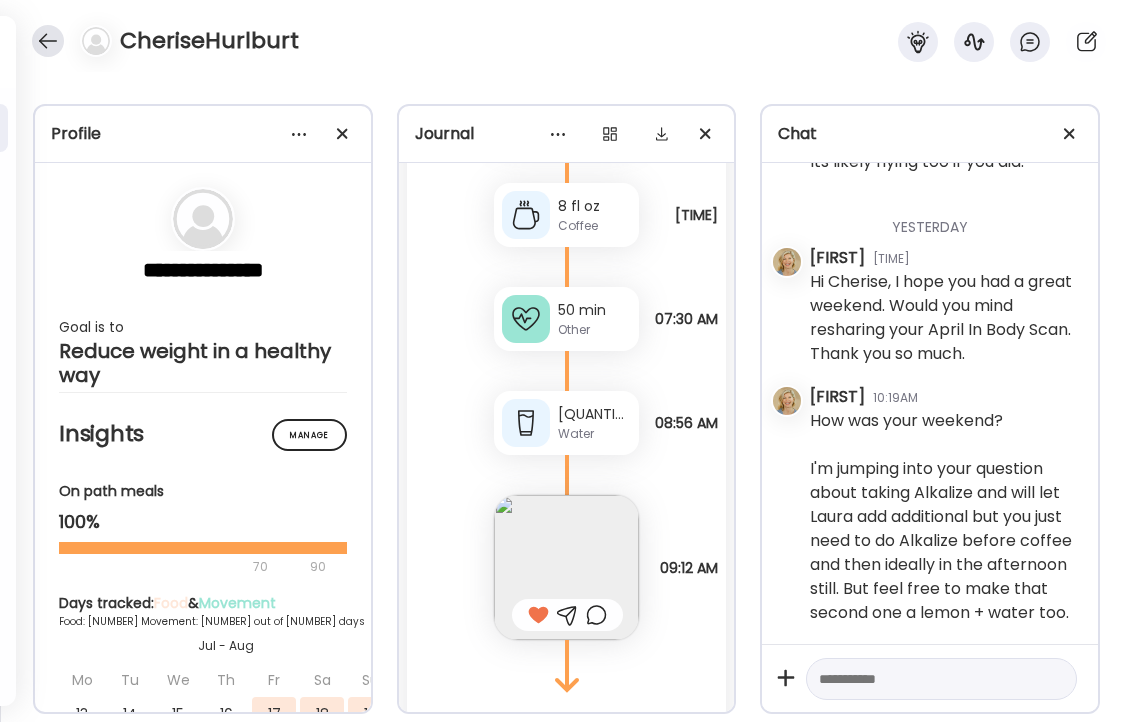 click at bounding box center [48, 41] 